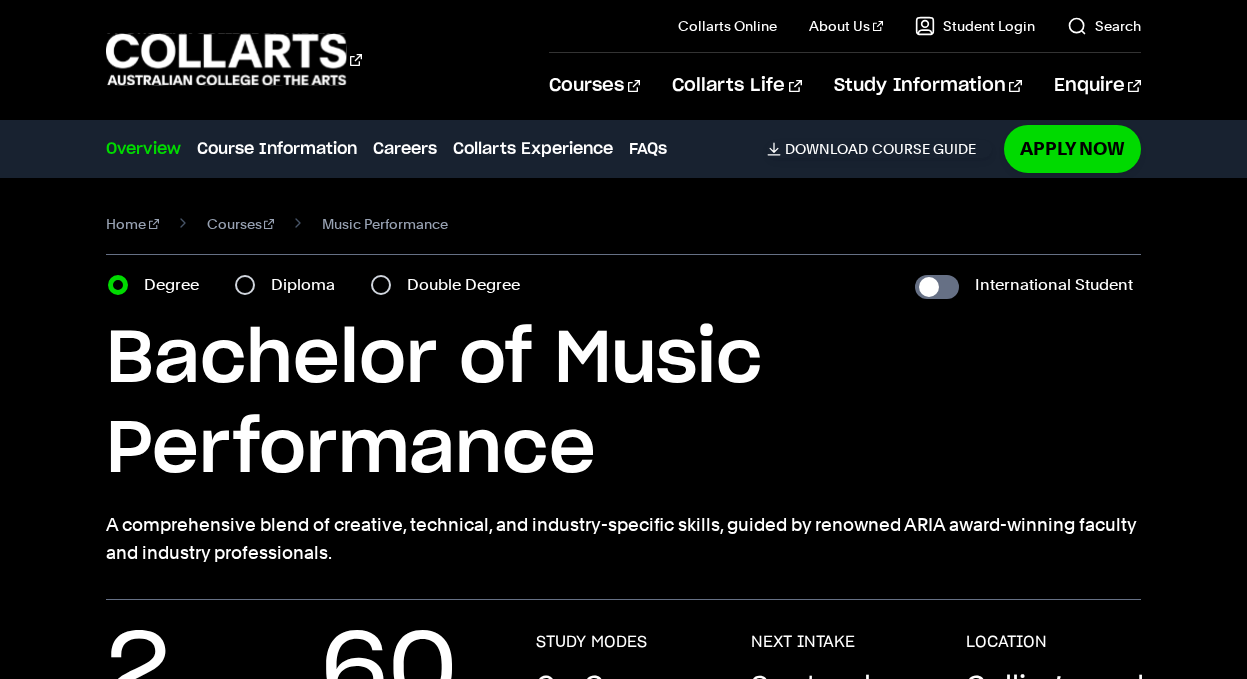 scroll, scrollTop: 0, scrollLeft: 0, axis: both 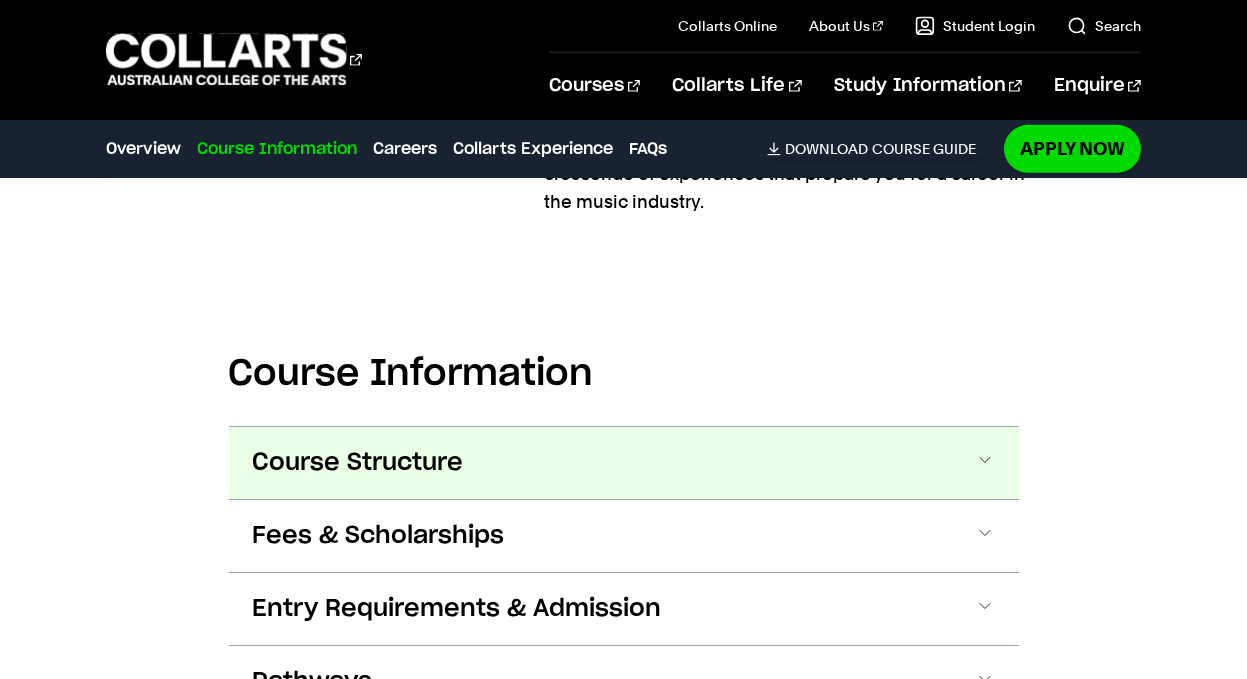 click on "Course Structure" at bounding box center [624, 463] 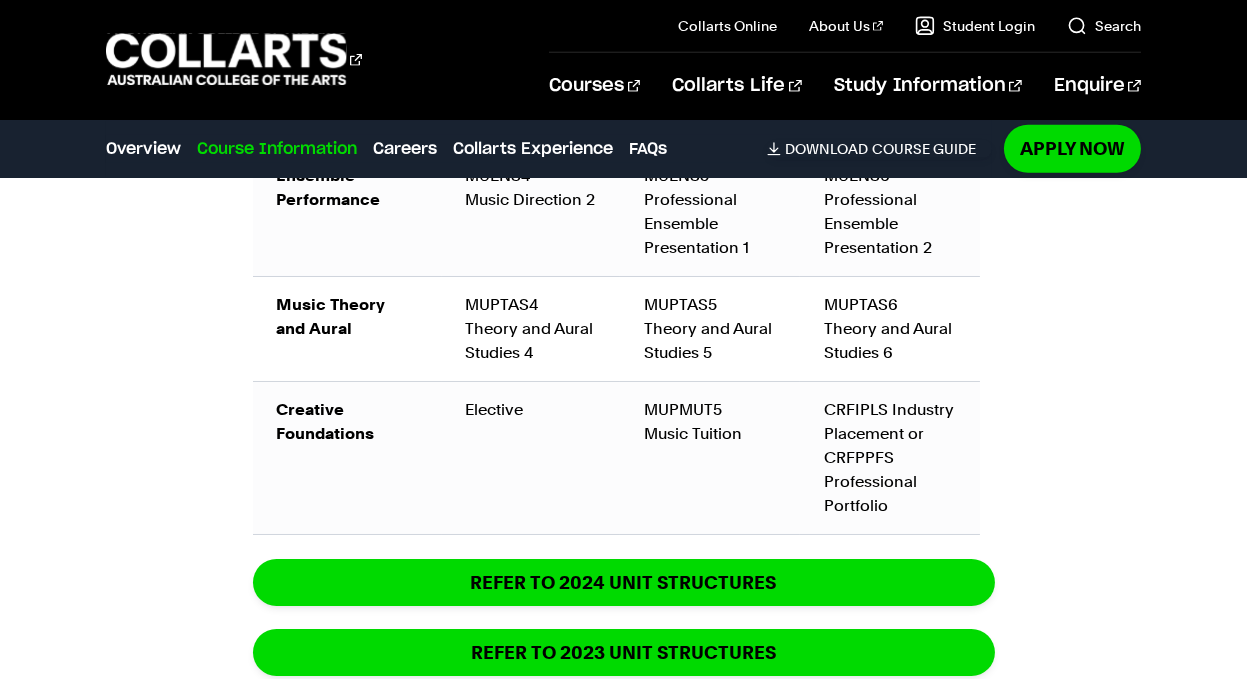 scroll, scrollTop: 3346, scrollLeft: 0, axis: vertical 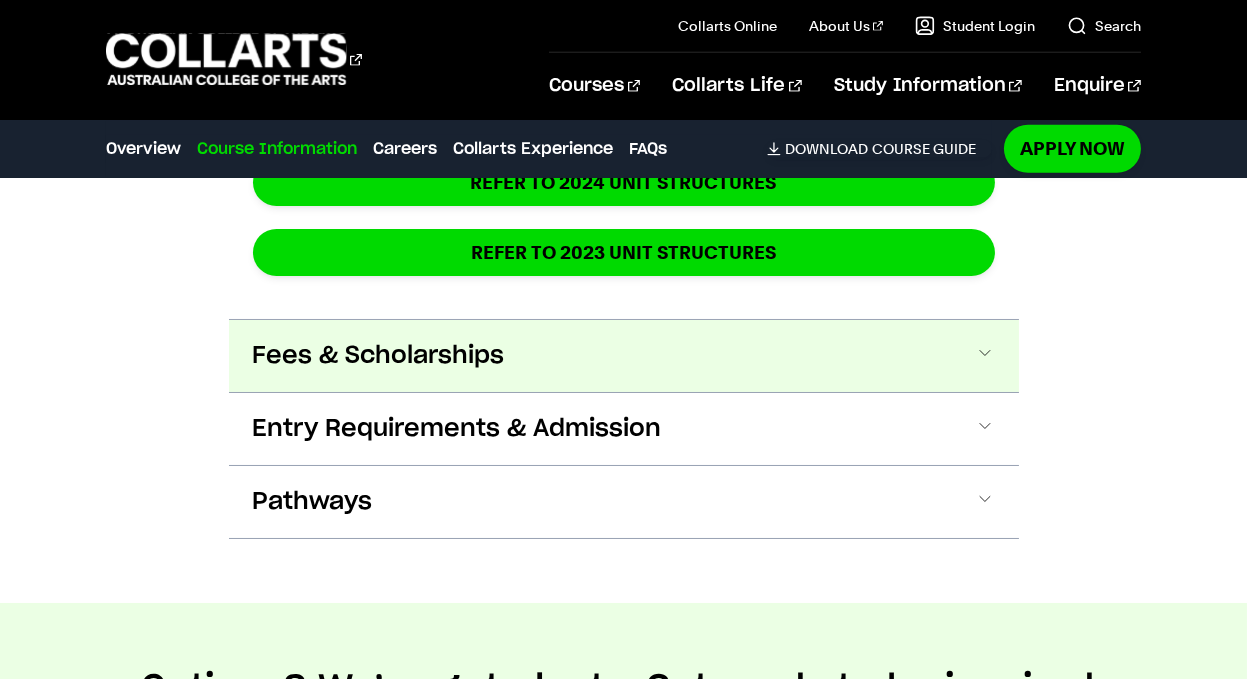 click on "Fees & Scholarships" at bounding box center [379, 356] 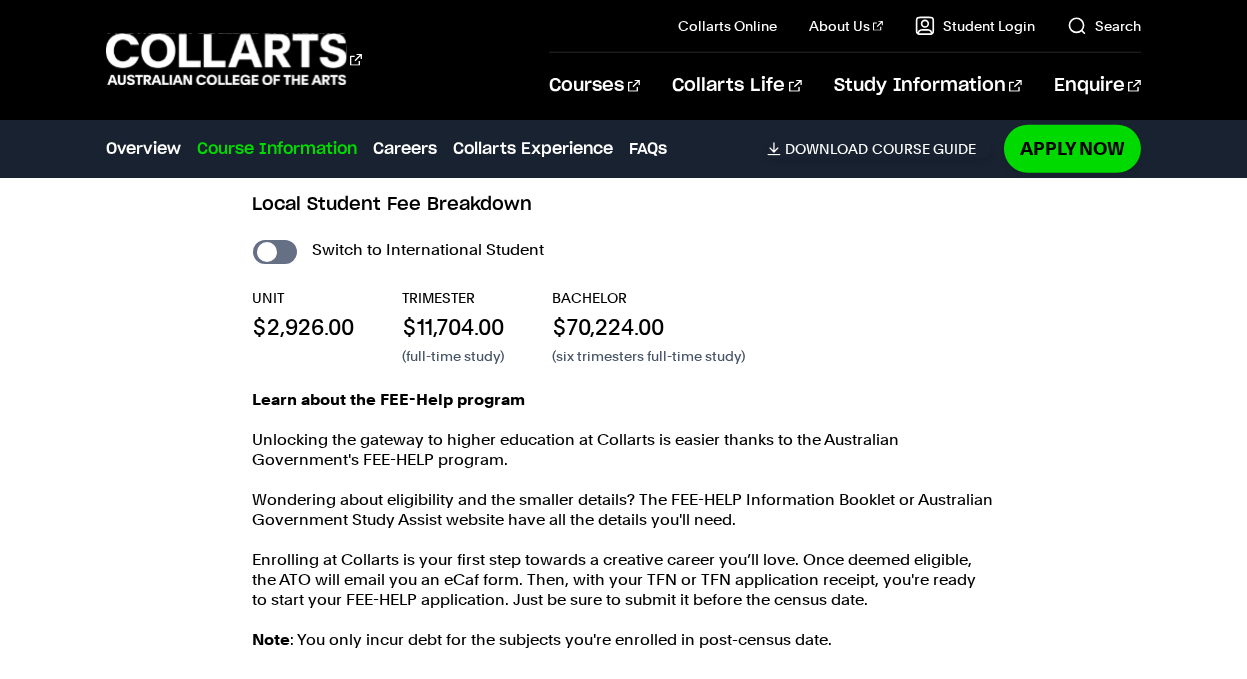 scroll, scrollTop: 3884, scrollLeft: 0, axis: vertical 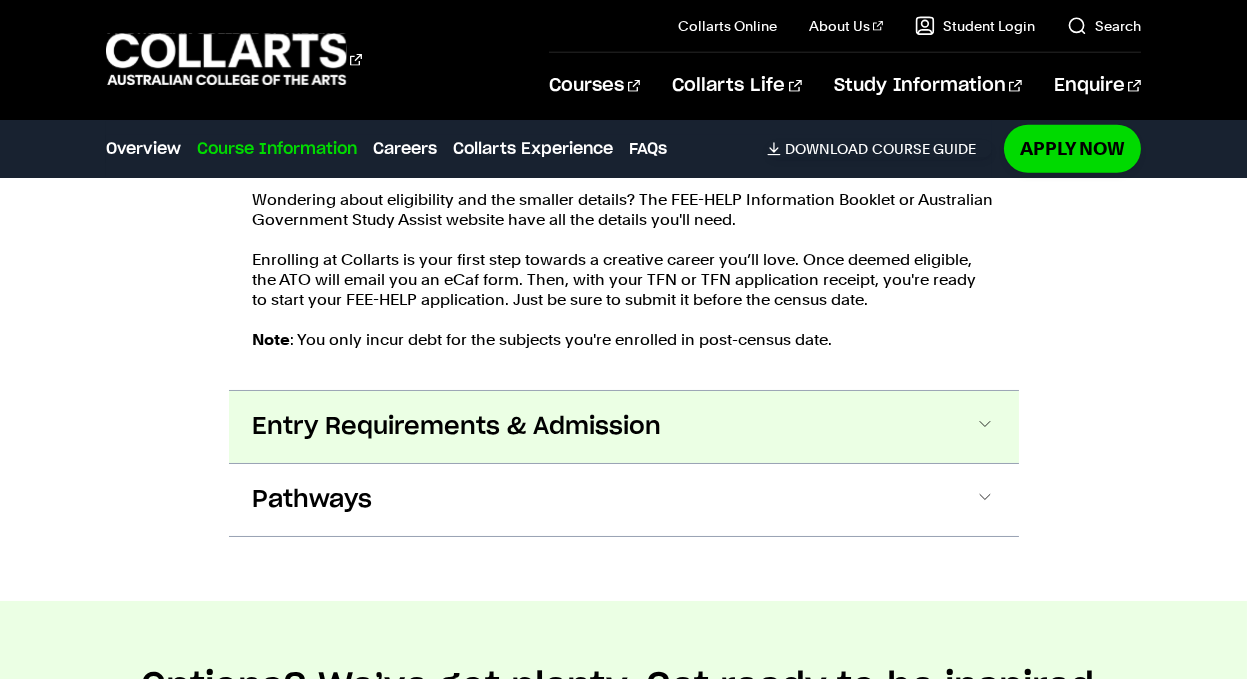 click on "Entry Requirements & Admission" at bounding box center (457, 427) 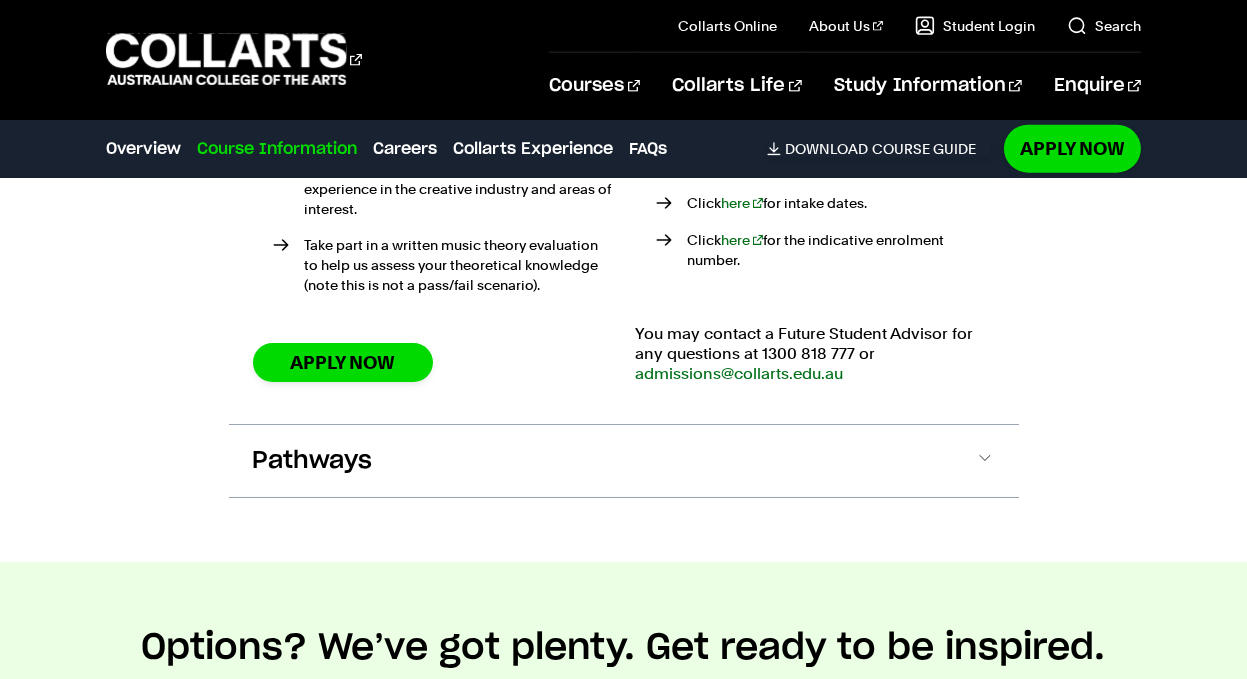 scroll, scrollTop: 4893, scrollLeft: 0, axis: vertical 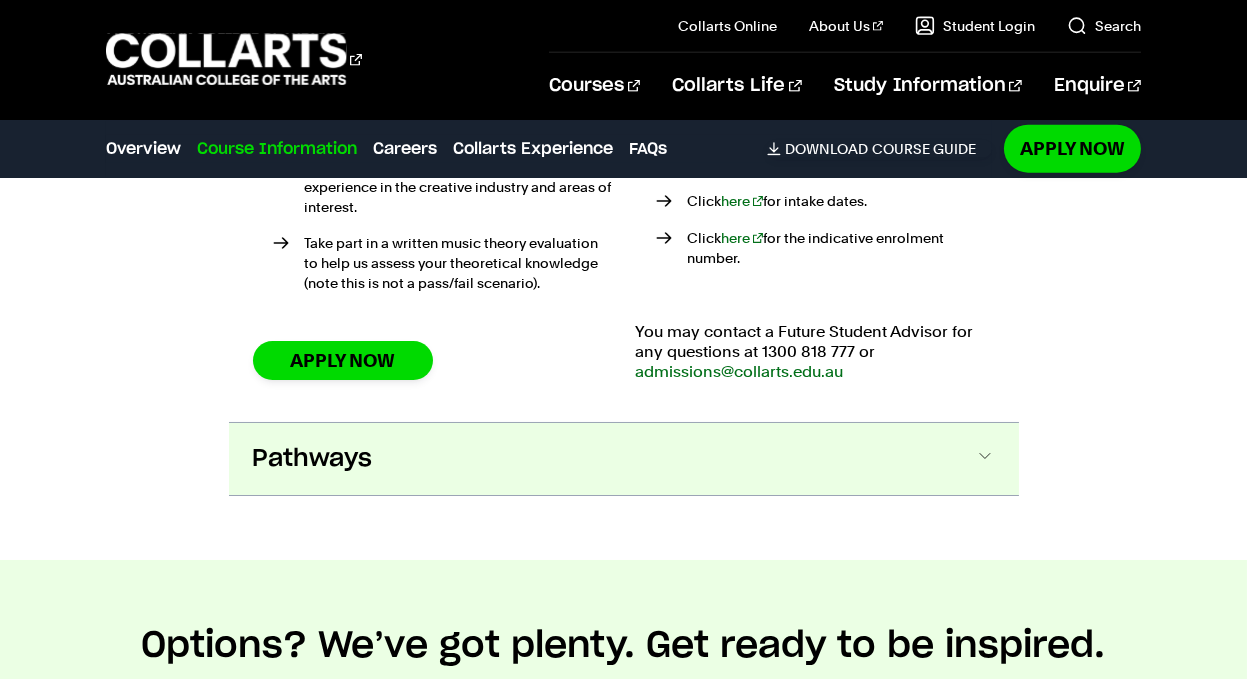 click on "Pathways" at bounding box center (624, 459) 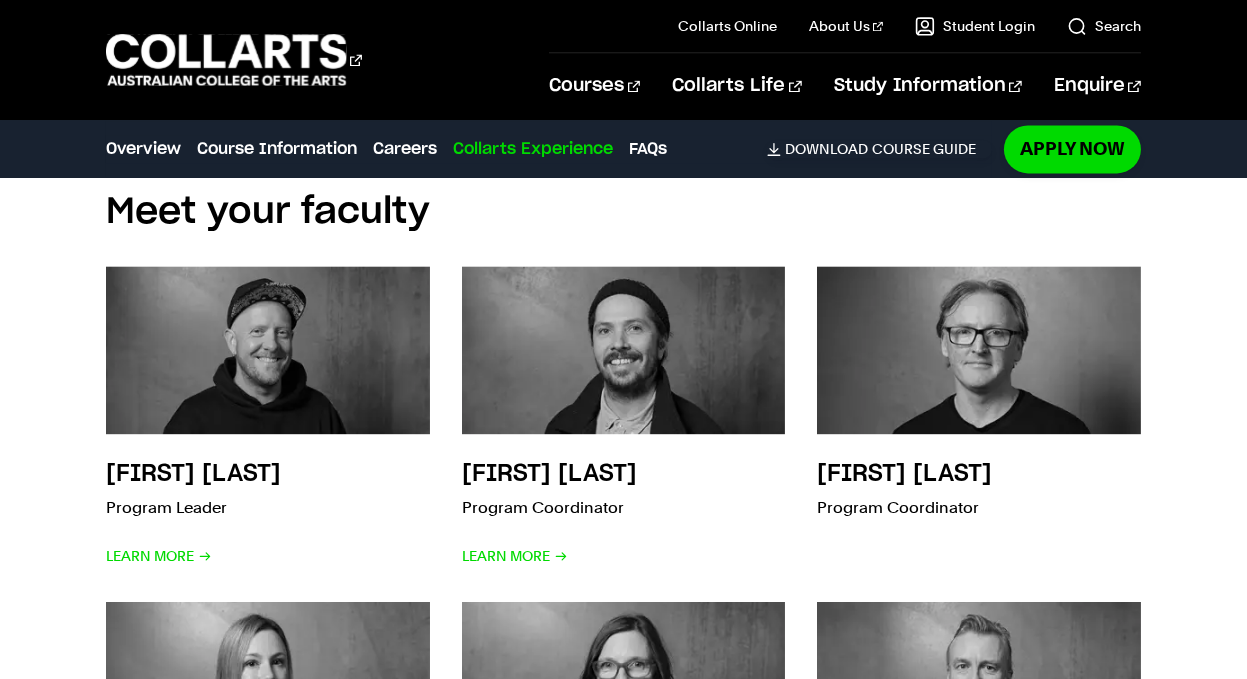 scroll, scrollTop: 8514, scrollLeft: 0, axis: vertical 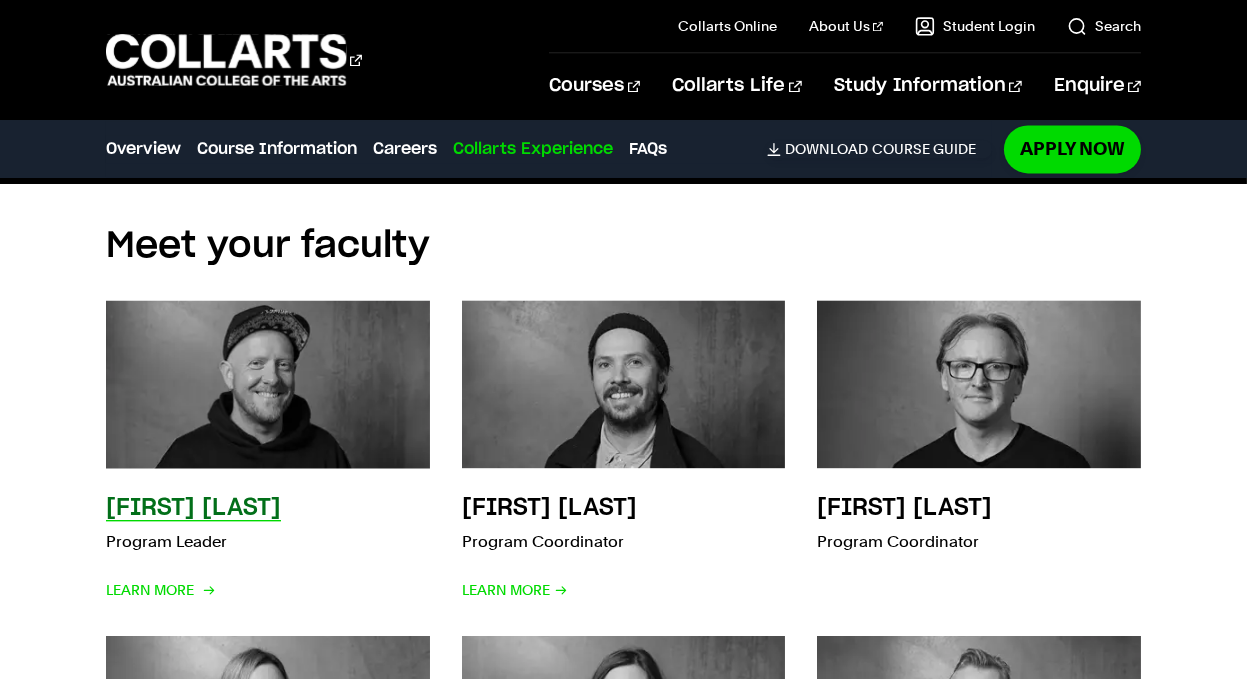 click on "Jesse Hooper" at bounding box center (193, 508) 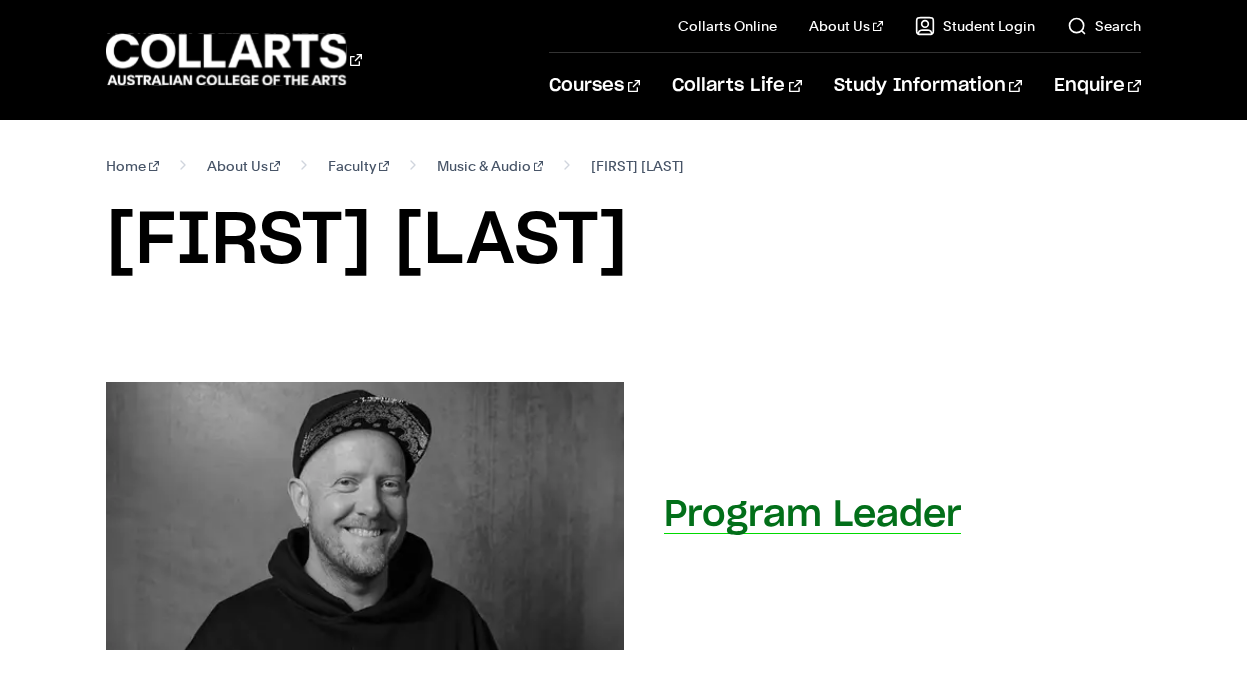 scroll, scrollTop: 0, scrollLeft: 0, axis: both 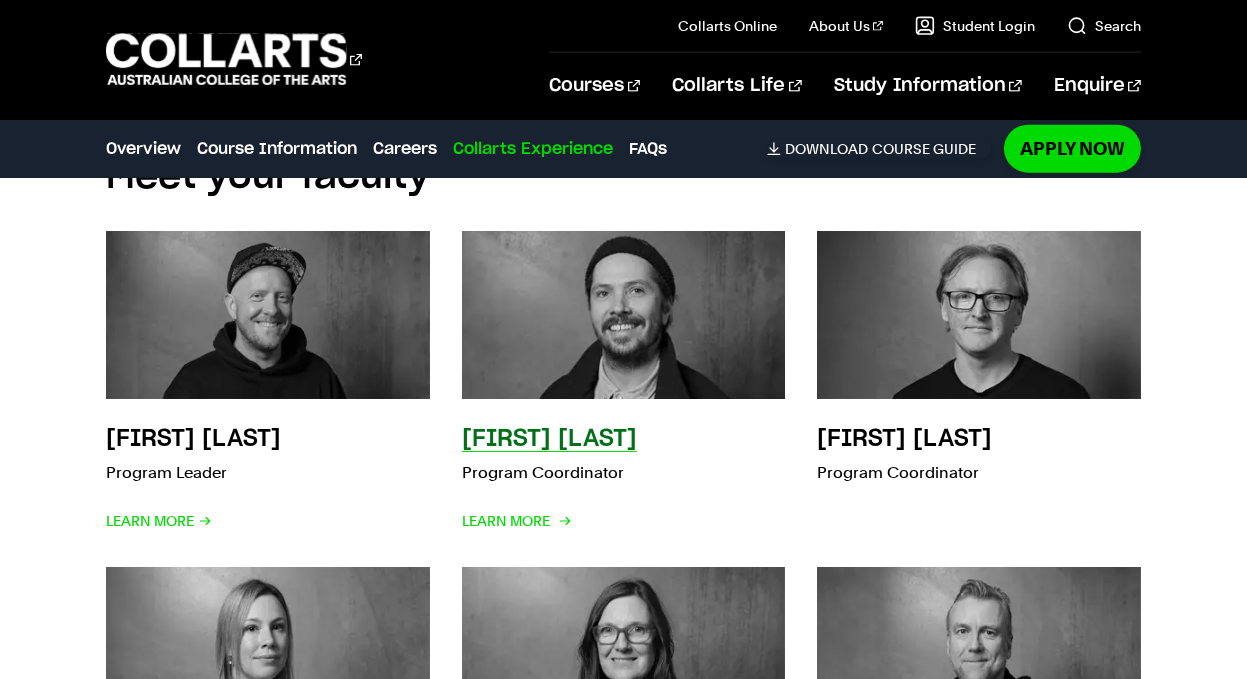 click on "Brett Langsford" at bounding box center [549, 439] 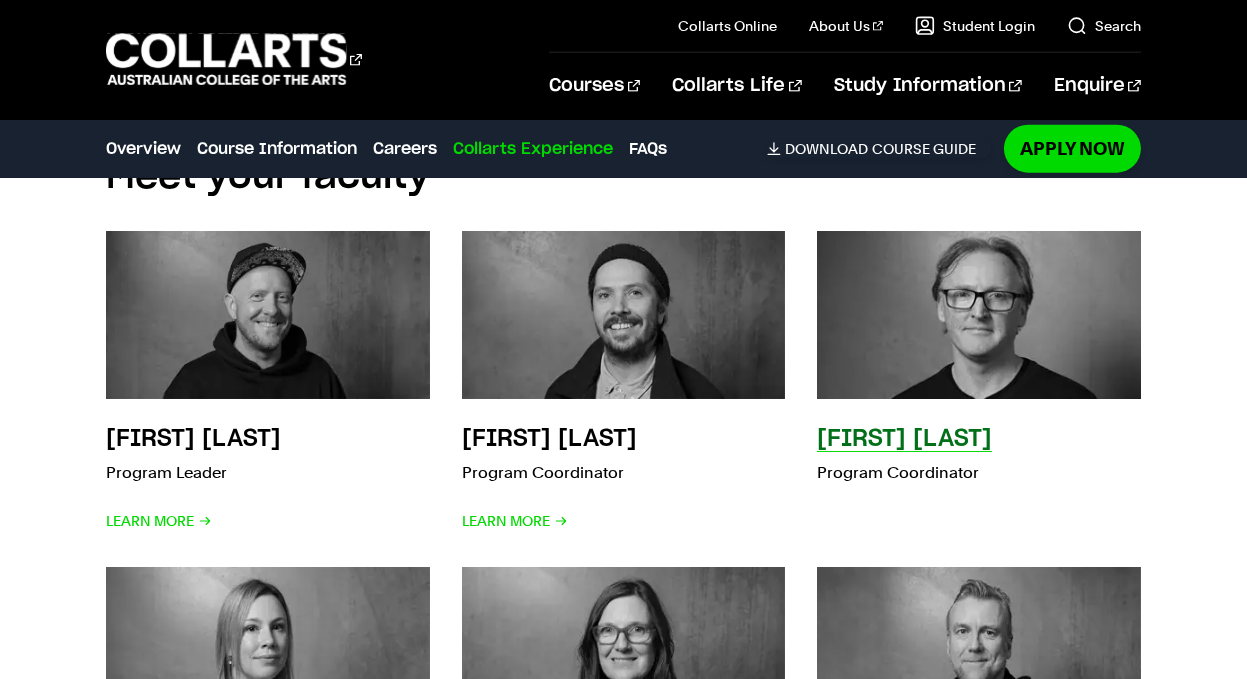 click on "Elliott Folvig" at bounding box center [904, 439] 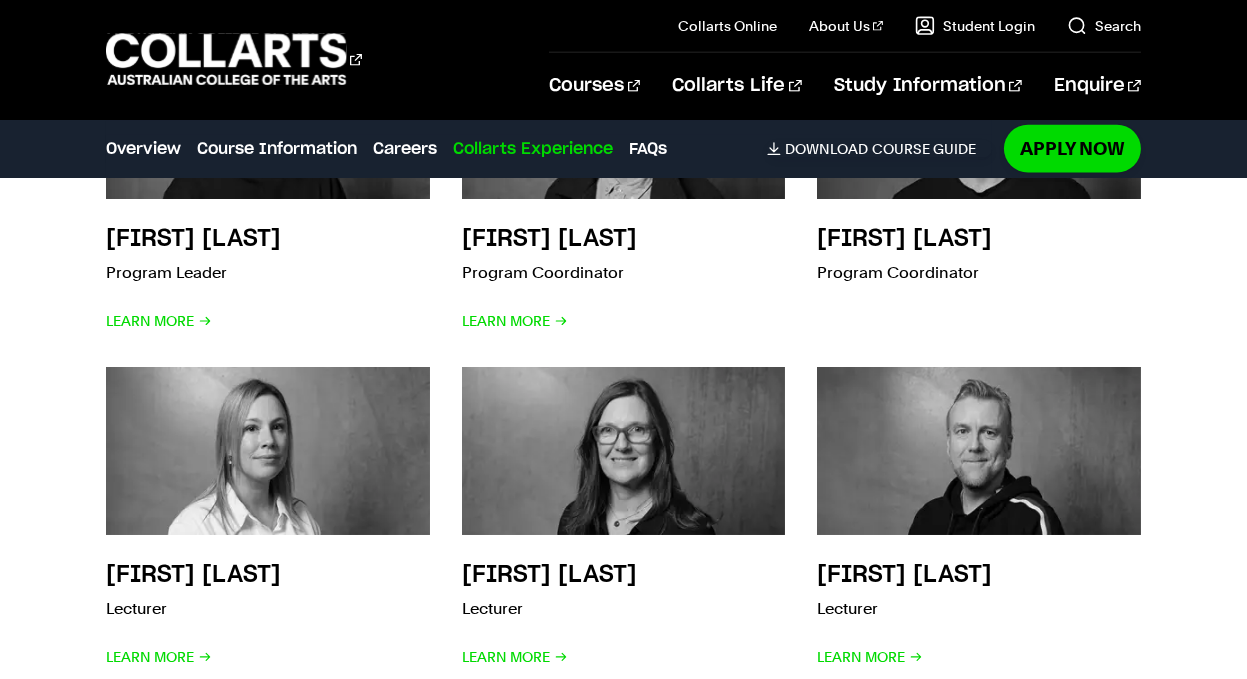 scroll, scrollTop: 5300, scrollLeft: 0, axis: vertical 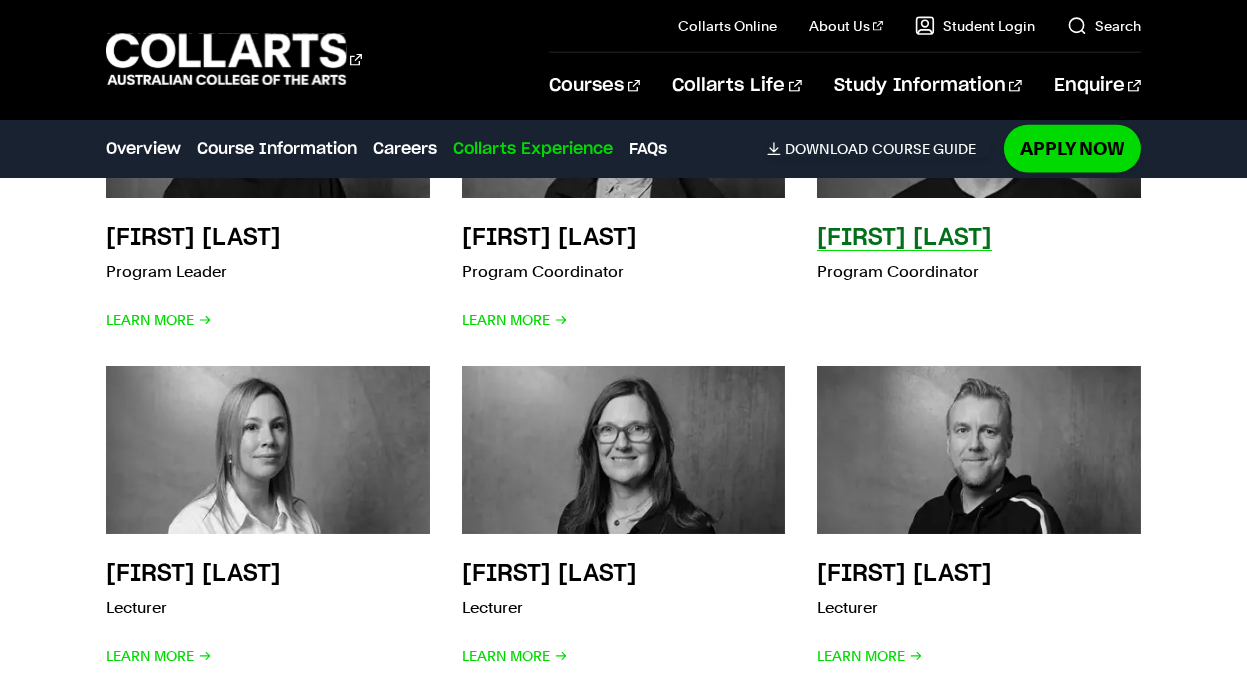 click on "Elliott Folvig" at bounding box center [904, 238] 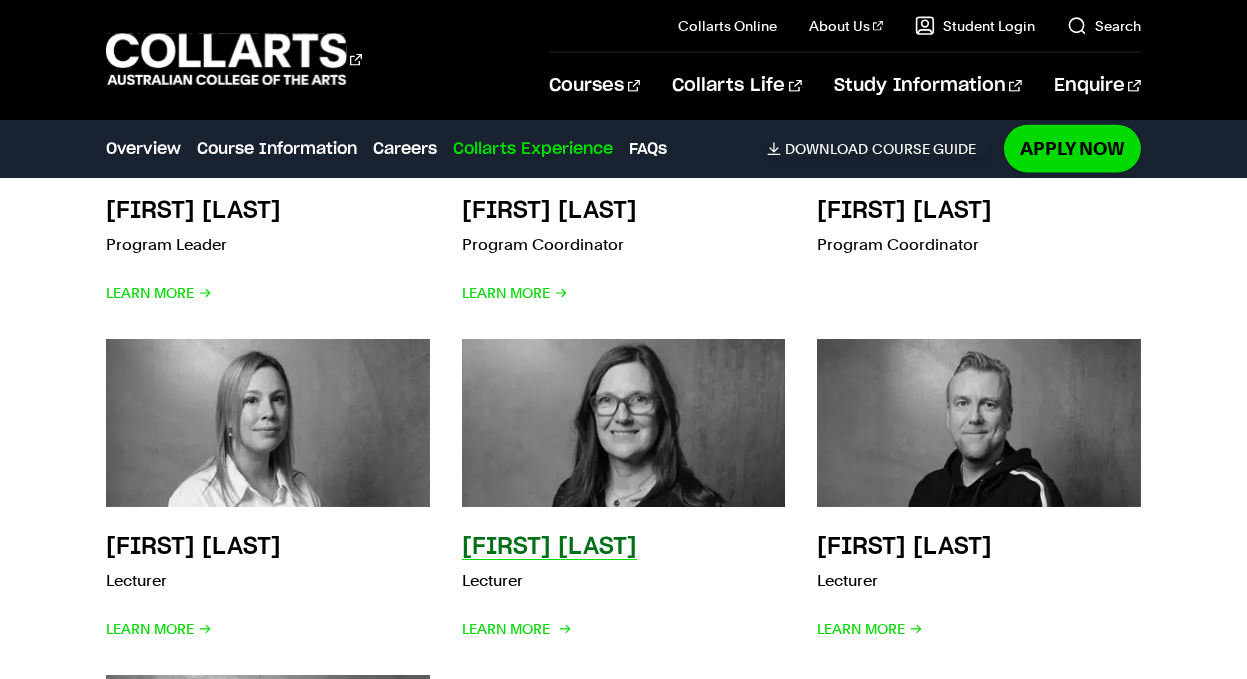 scroll, scrollTop: 5300, scrollLeft: 0, axis: vertical 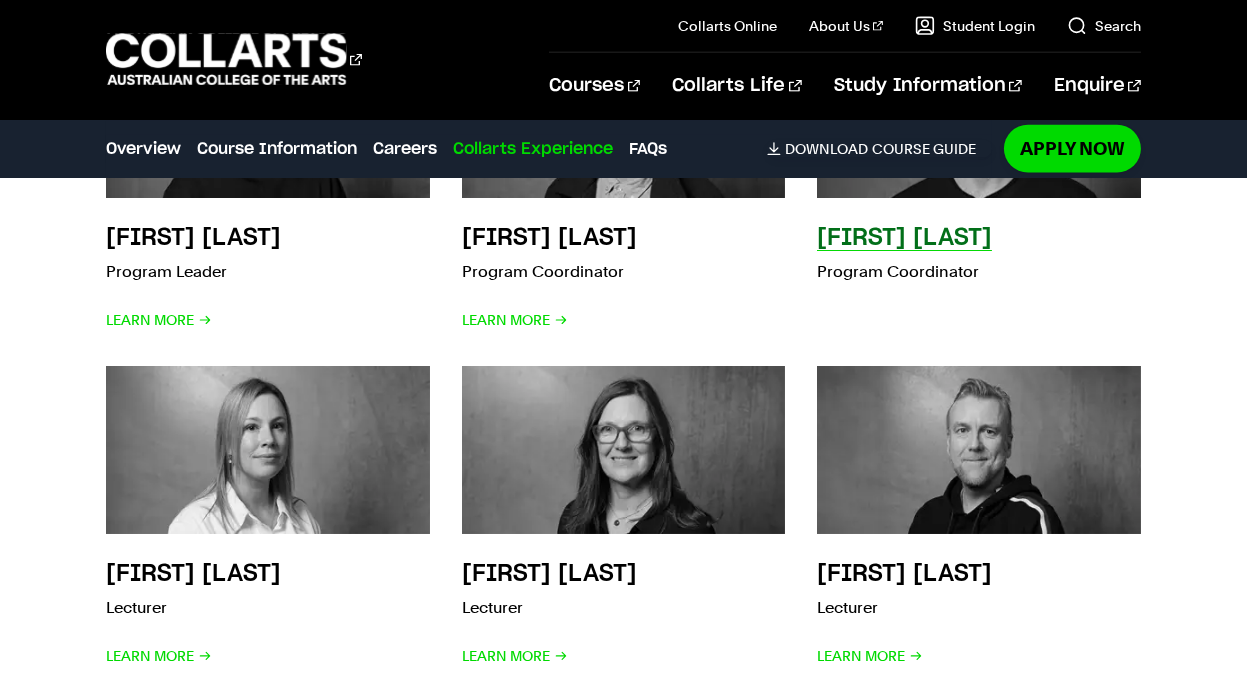 click on "Elliott Folvig" at bounding box center [904, 238] 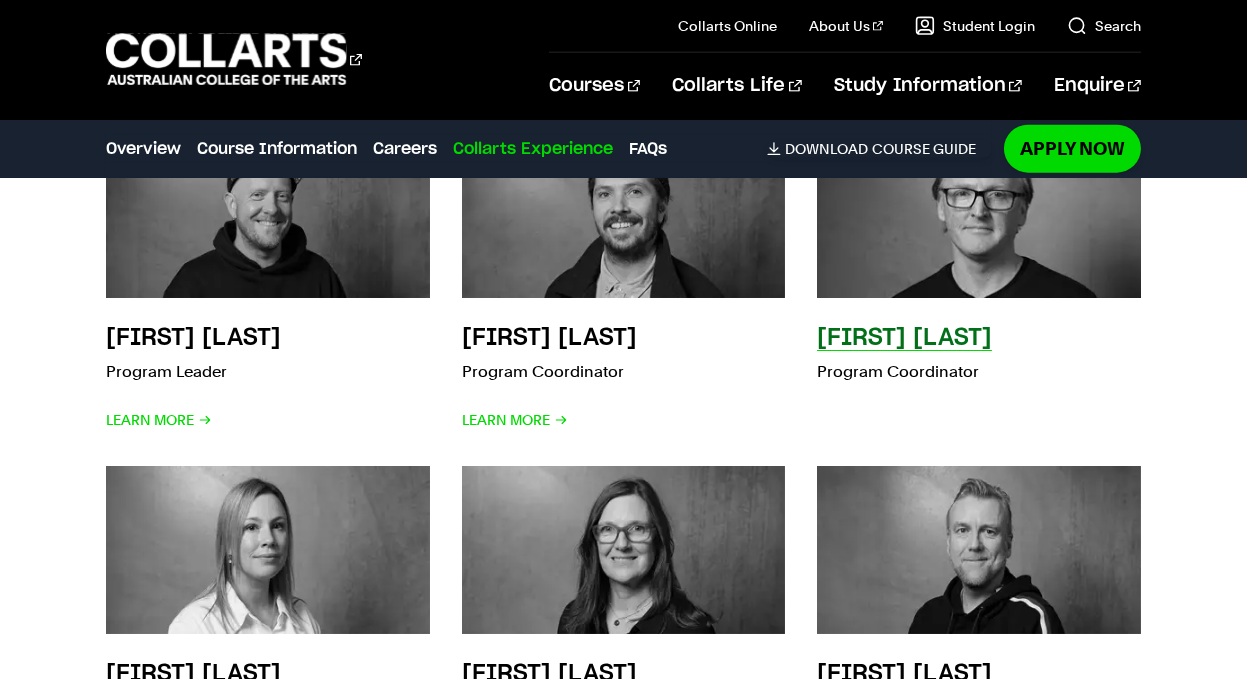 scroll, scrollTop: 5000, scrollLeft: 0, axis: vertical 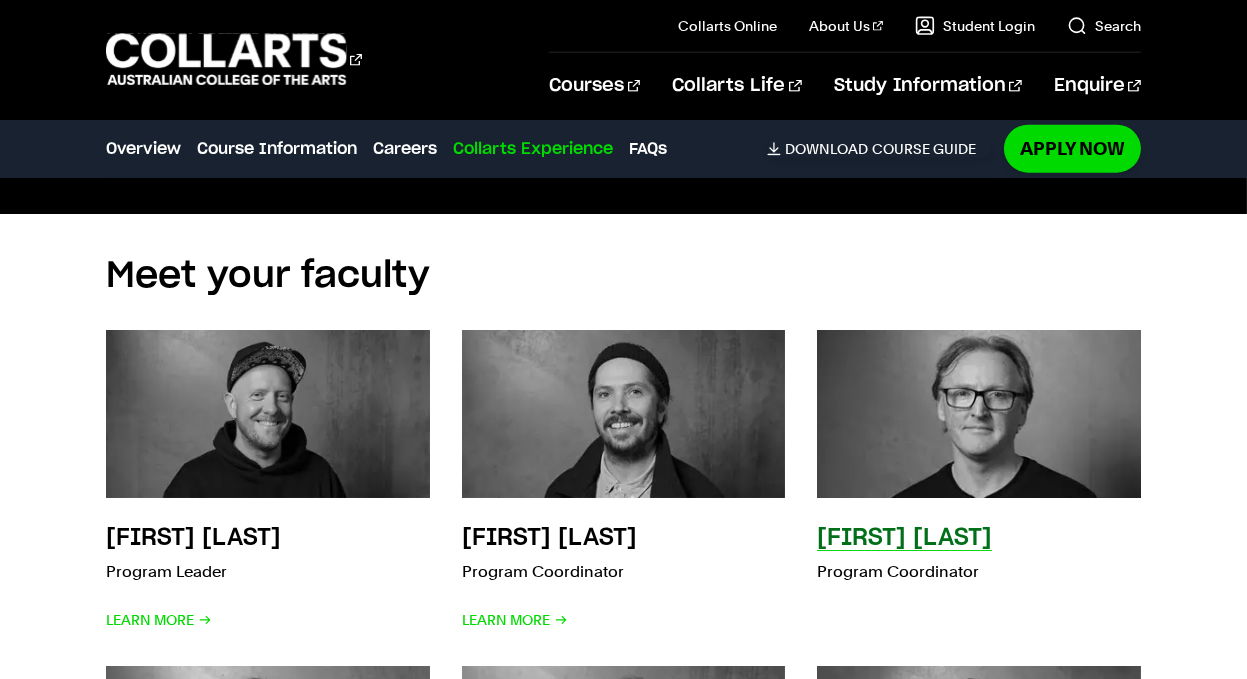 click at bounding box center (979, 414) 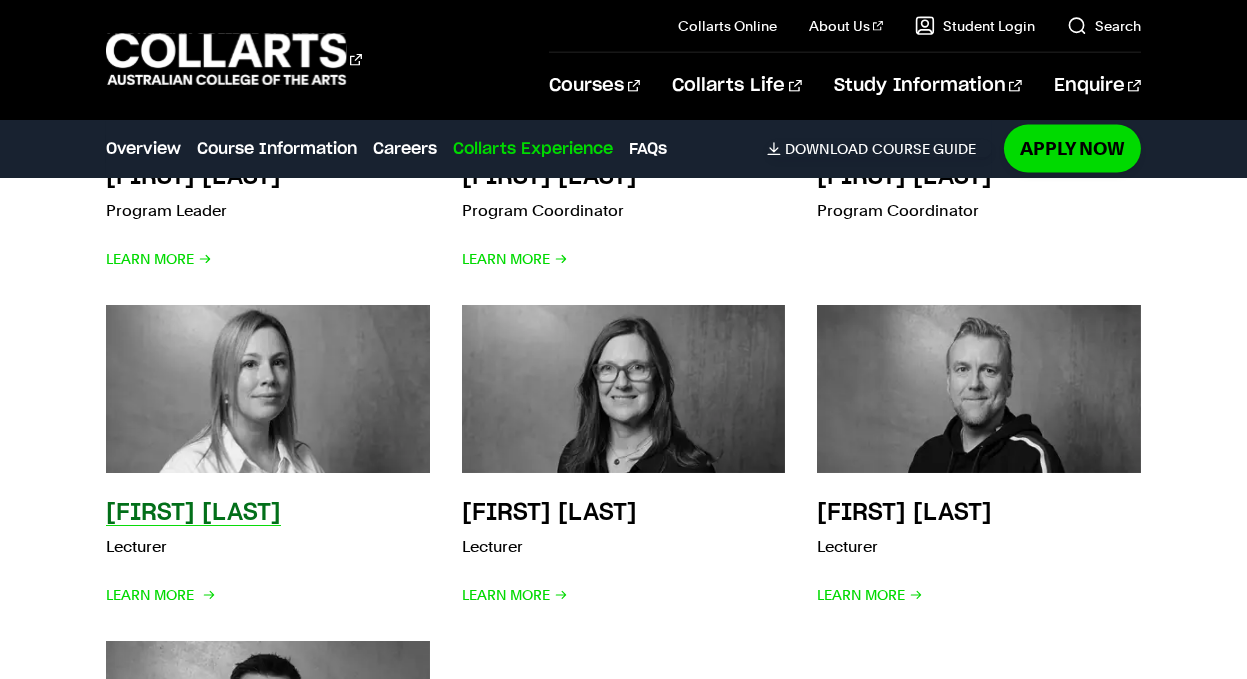 scroll, scrollTop: 5499, scrollLeft: 0, axis: vertical 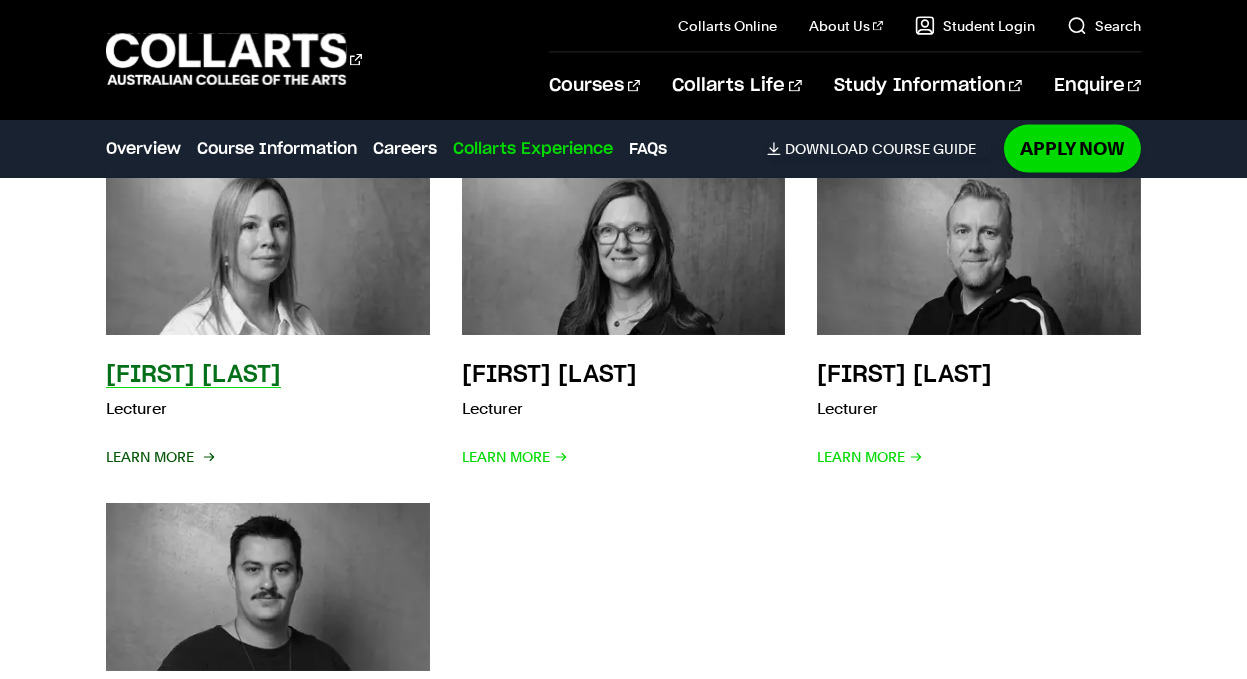 click on "Learn More" at bounding box center [159, 457] 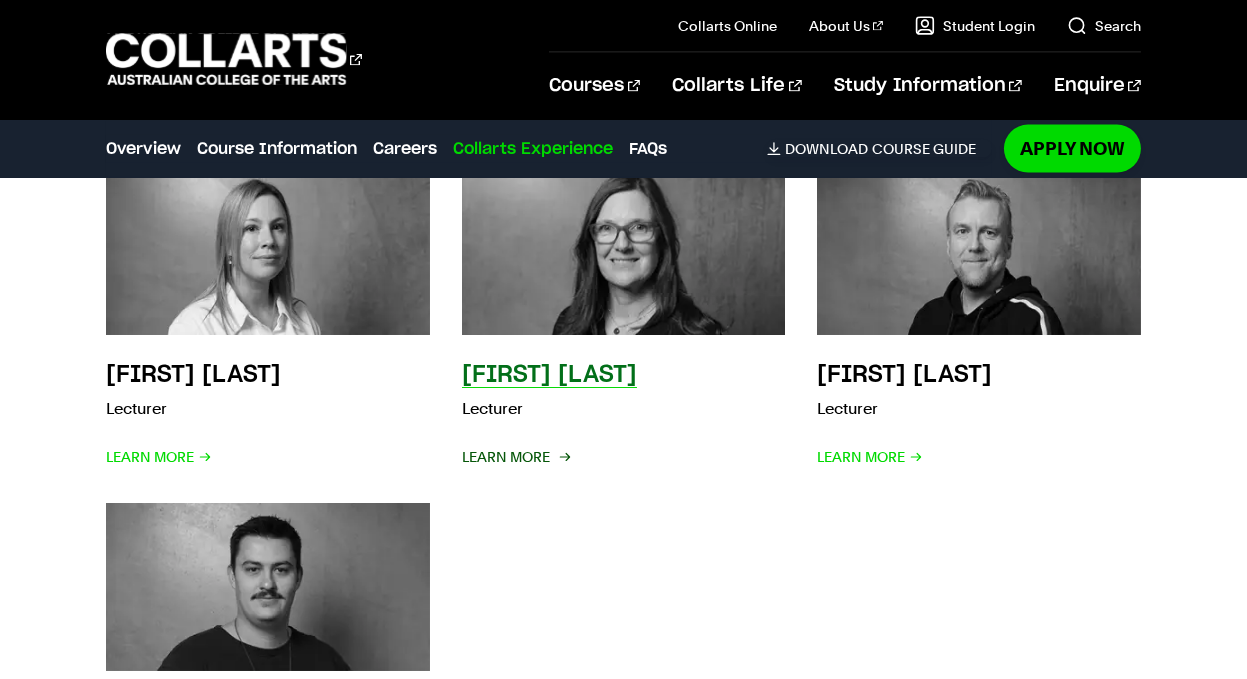 click on "Learn More" at bounding box center [515, 457] 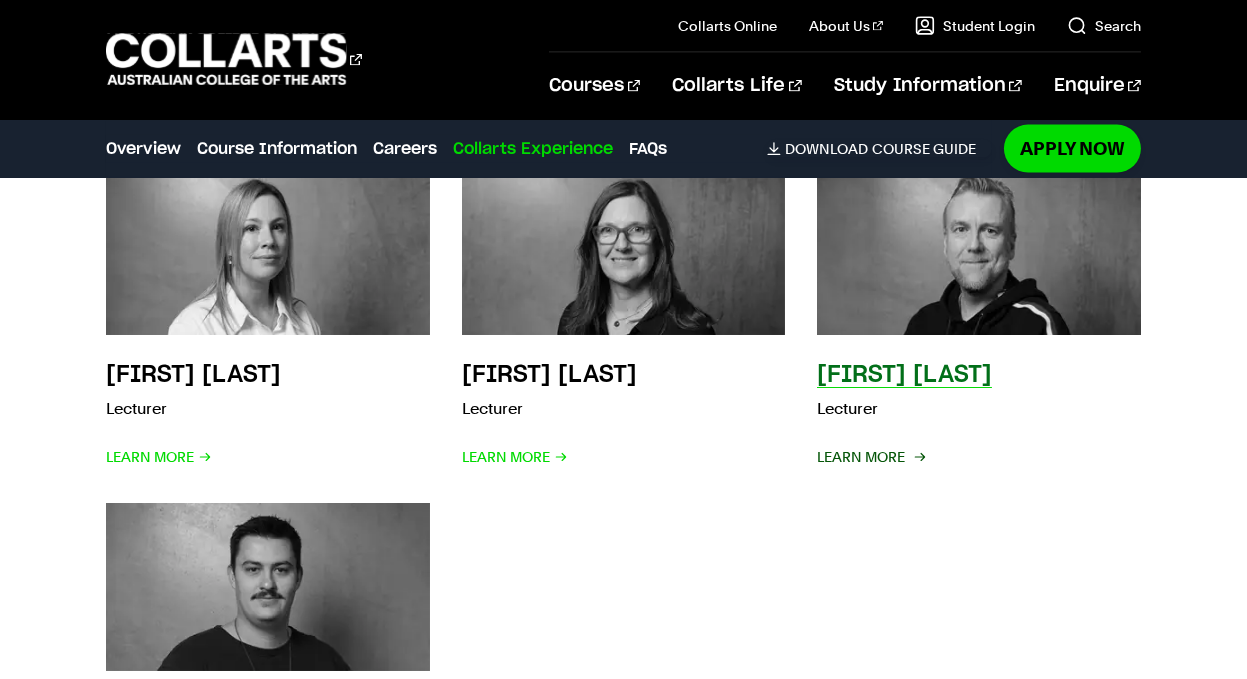 click on "Learn More" at bounding box center [870, 457] 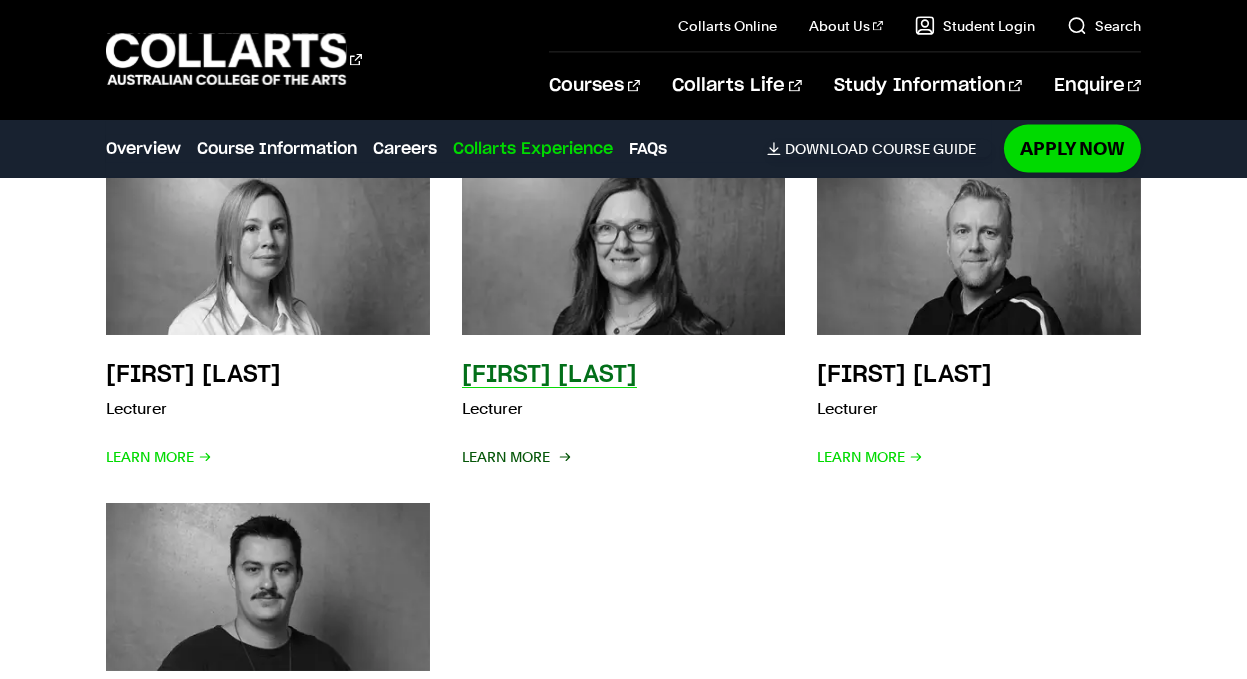 scroll, scrollTop: 5800, scrollLeft: 0, axis: vertical 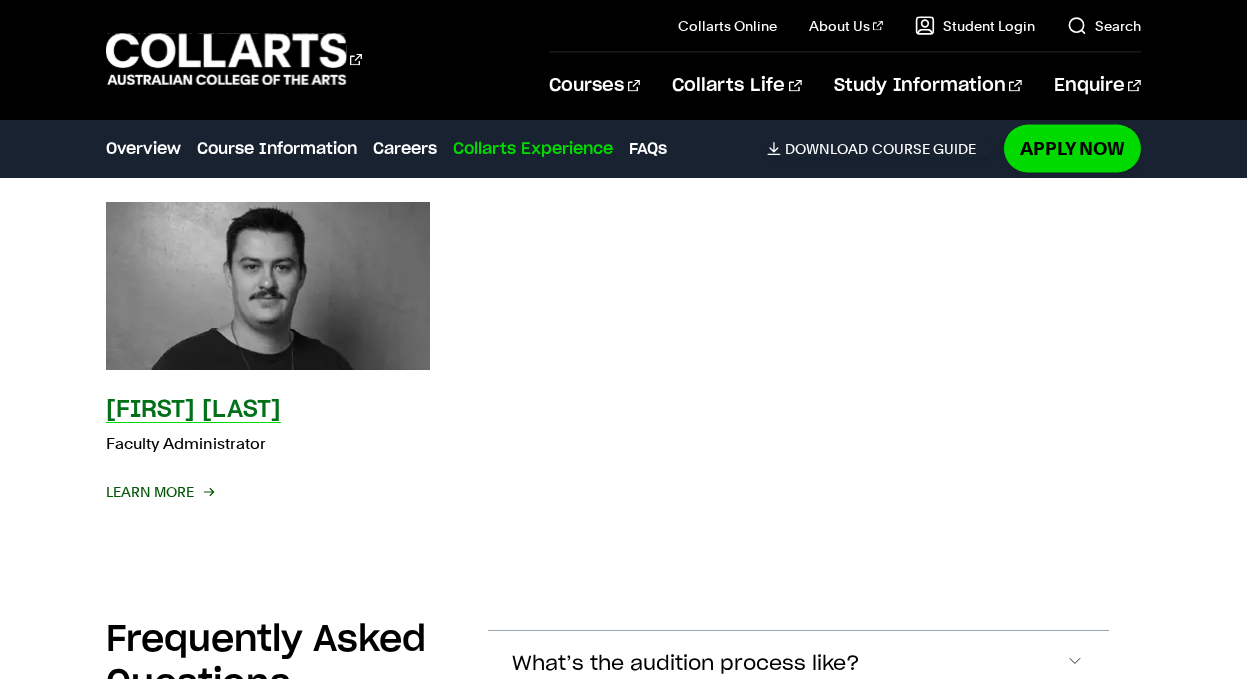 click on "Learn More" at bounding box center (159, 492) 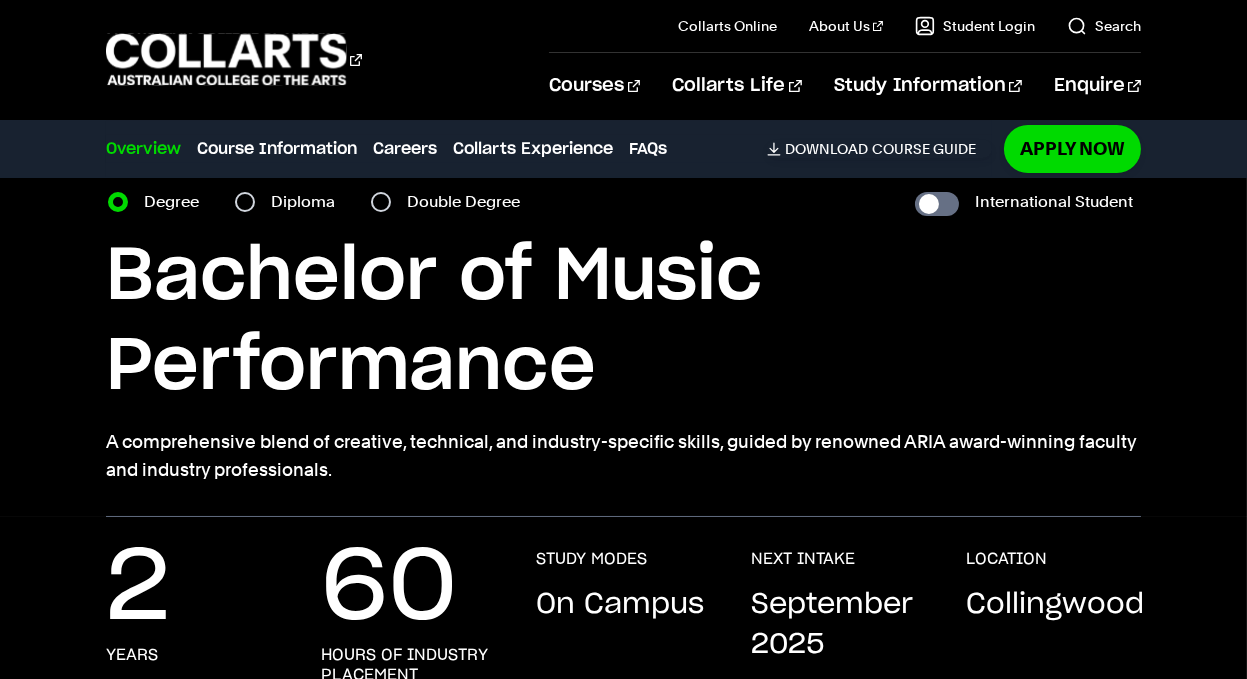 scroll, scrollTop: 0, scrollLeft: 0, axis: both 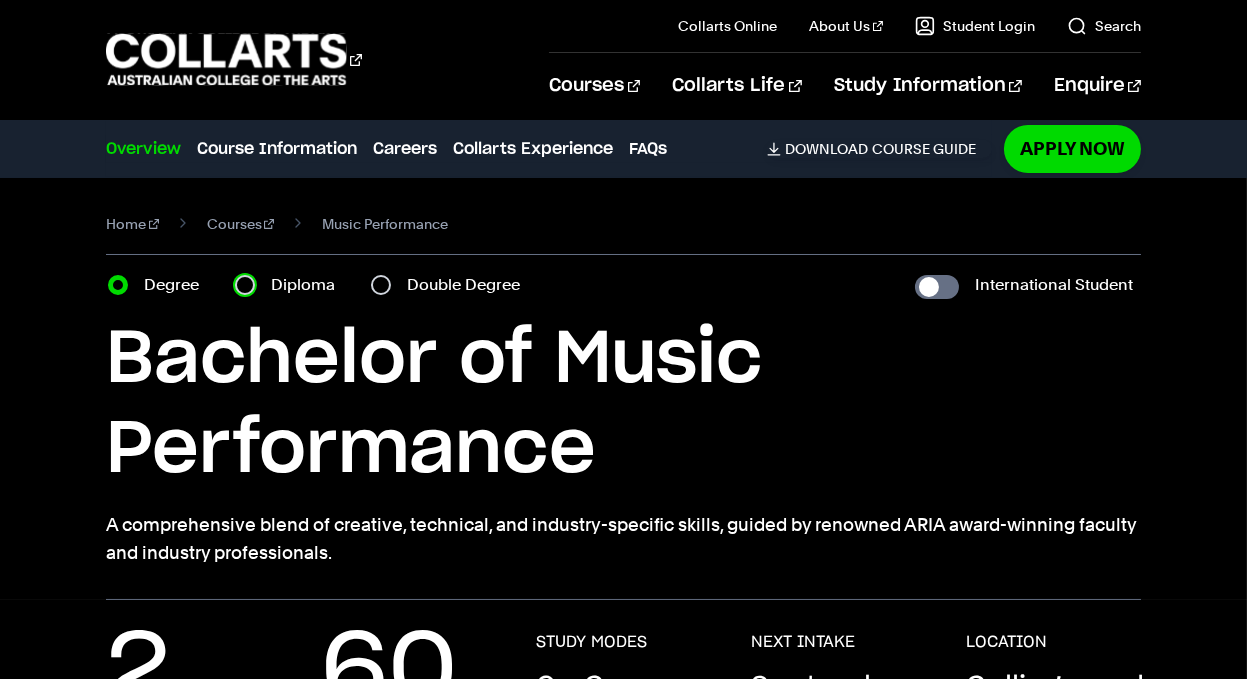 click on "Diploma" at bounding box center [245, 285] 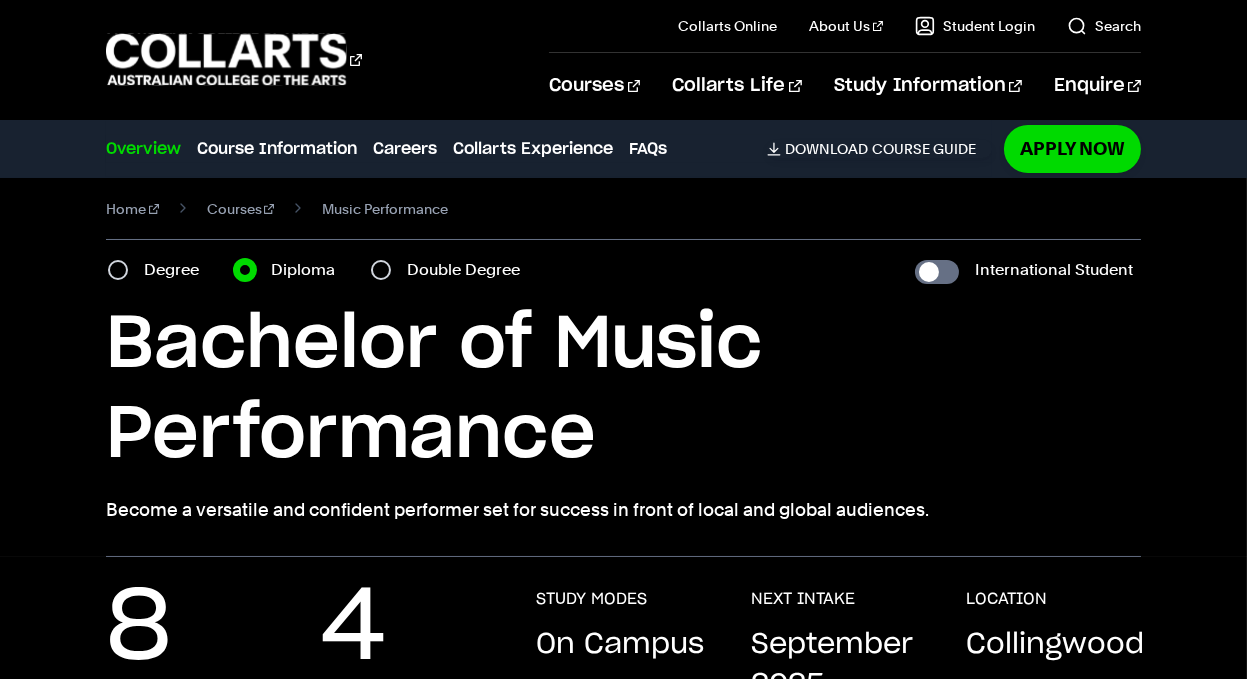 scroll, scrollTop: 0, scrollLeft: 0, axis: both 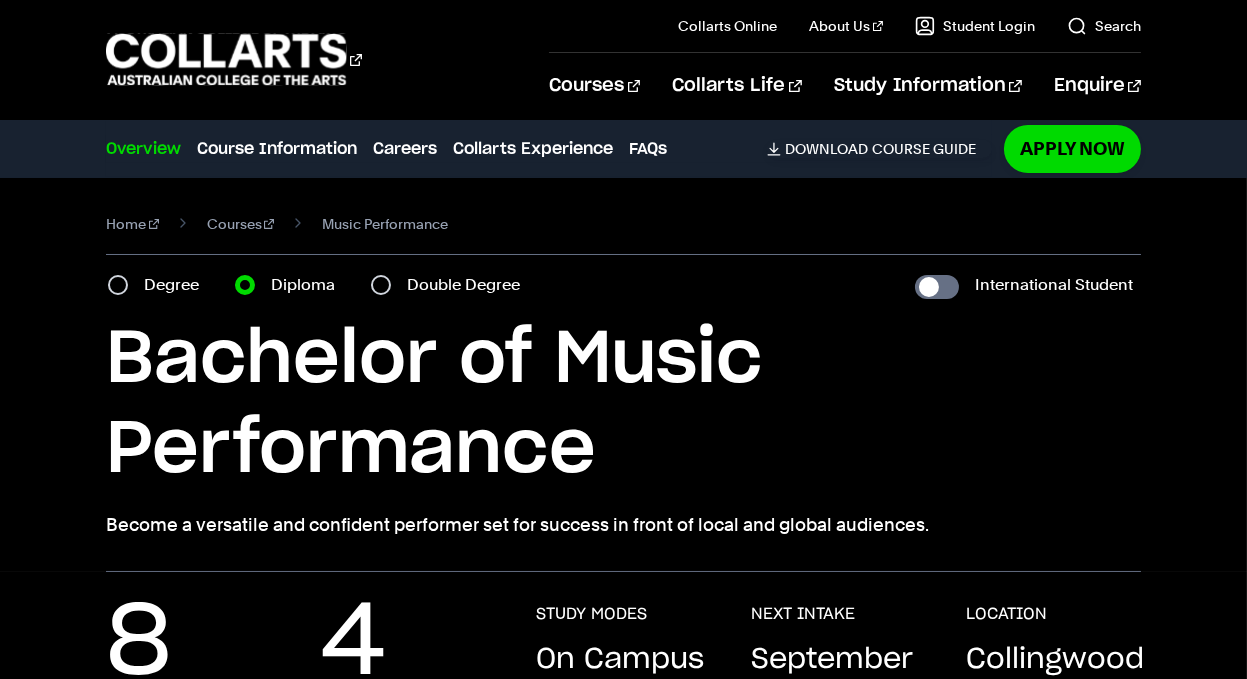 click on "Degree" at bounding box center [159, 285] 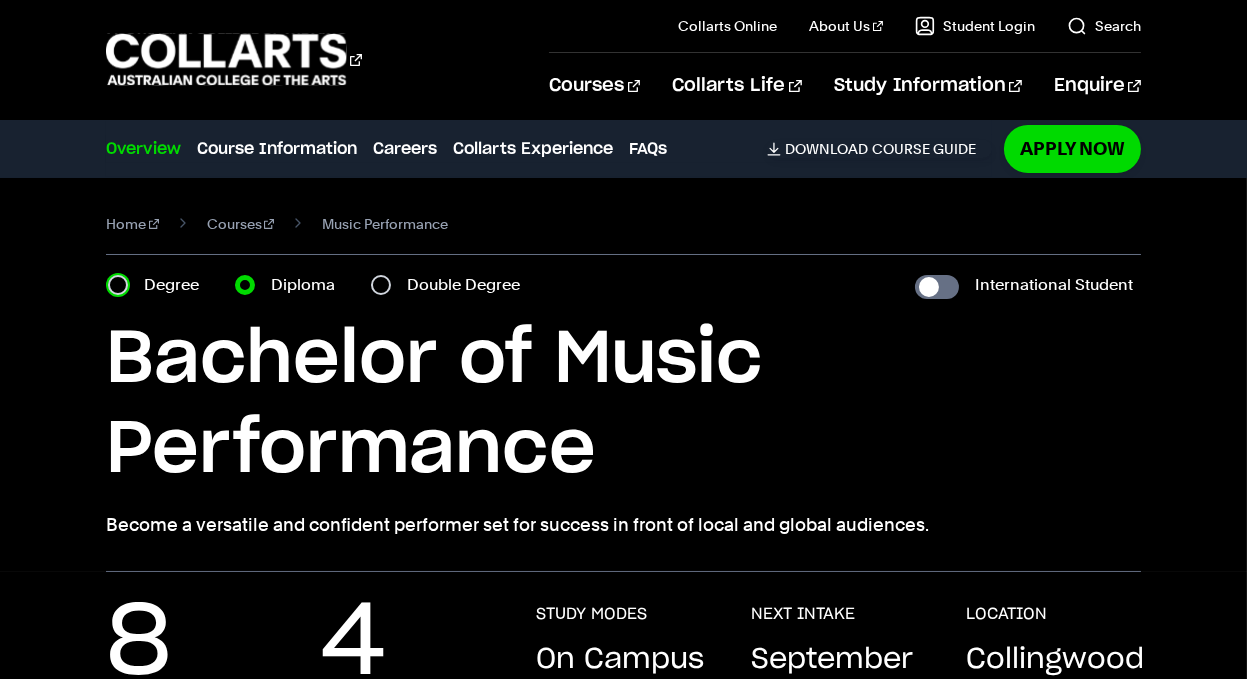 click on "Degree" at bounding box center (118, 285) 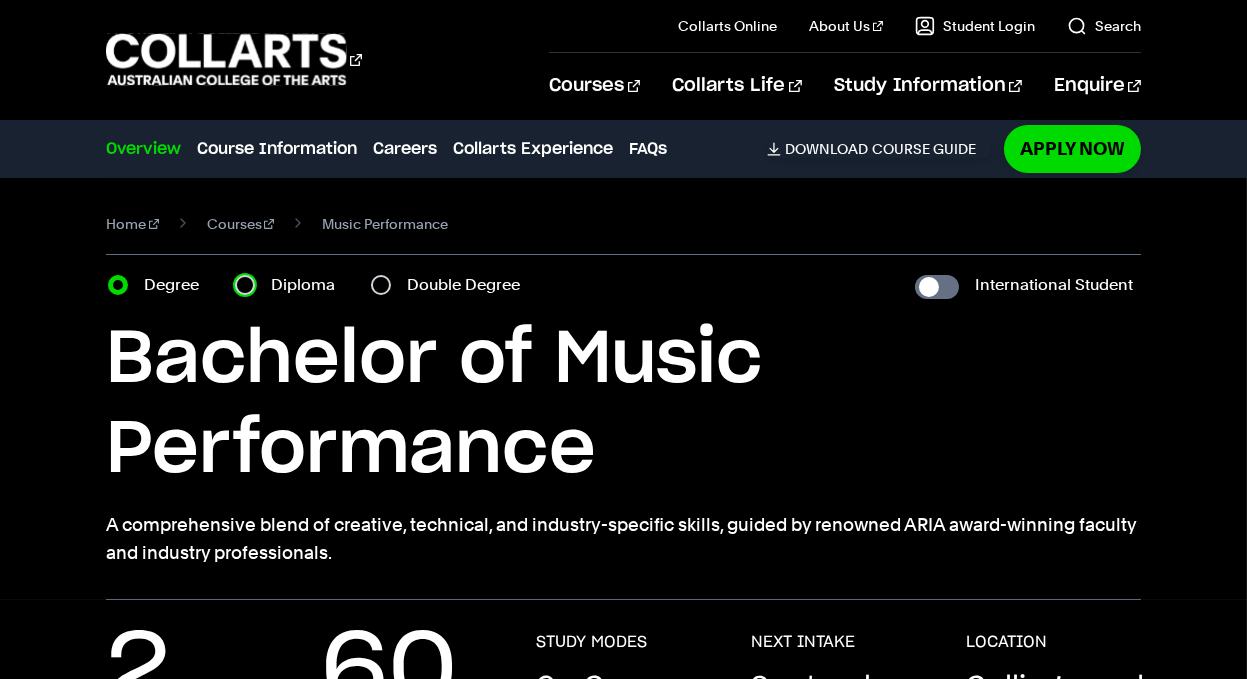 click on "Diploma" at bounding box center [245, 285] 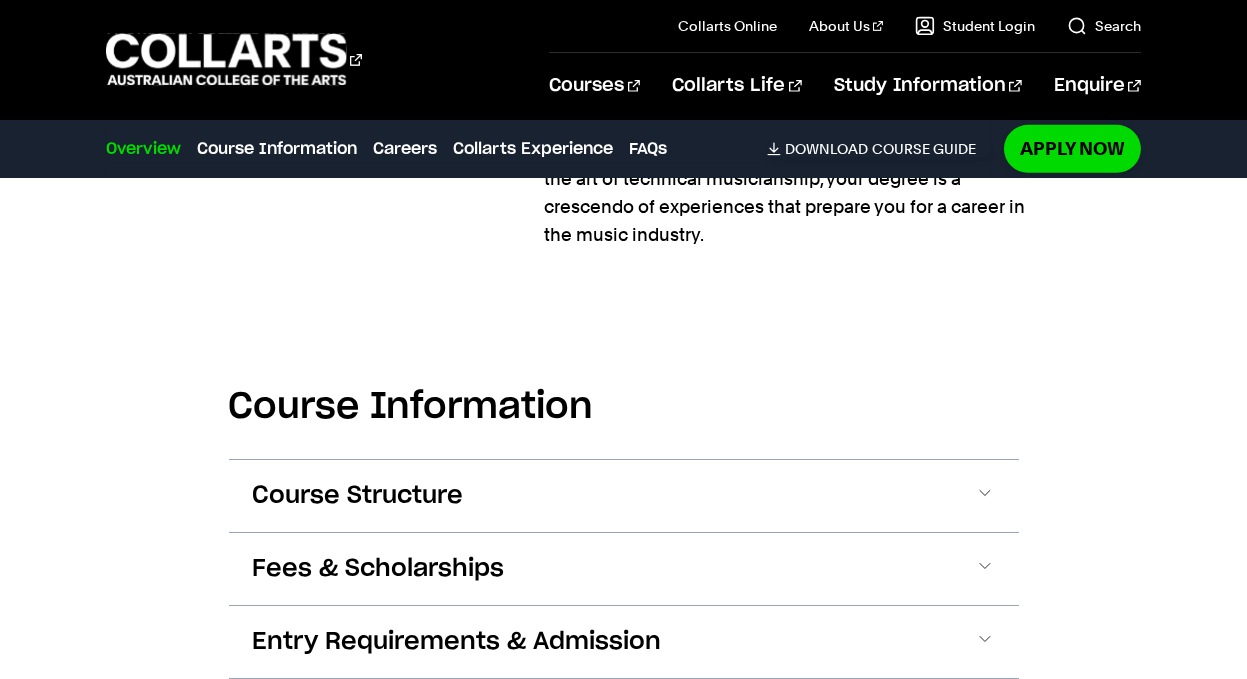 scroll, scrollTop: 1899, scrollLeft: 0, axis: vertical 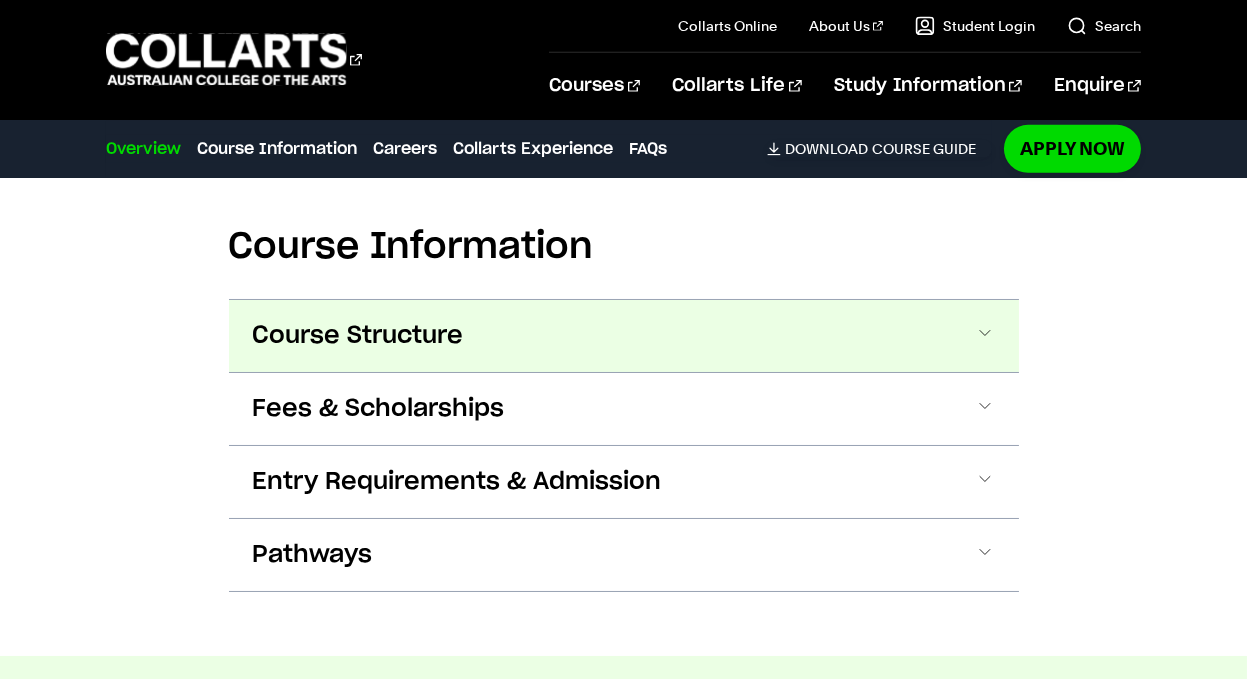click on "Course Structure" at bounding box center (0, 0) 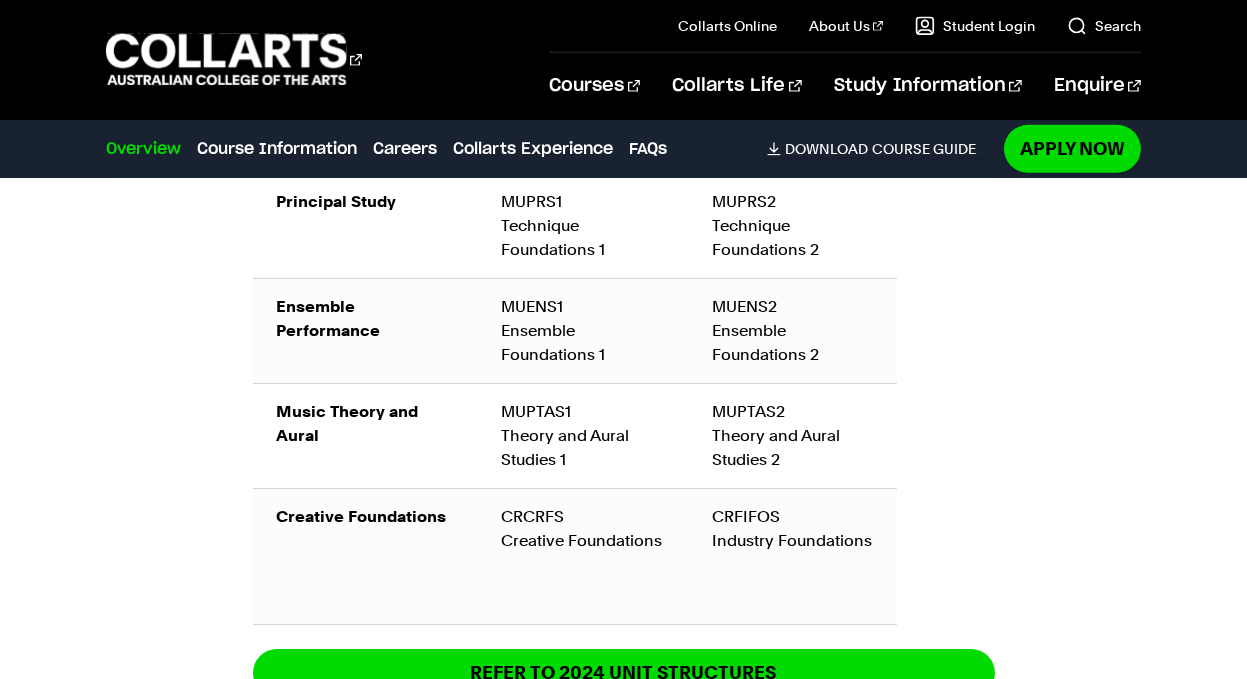 scroll, scrollTop: 2318, scrollLeft: 0, axis: vertical 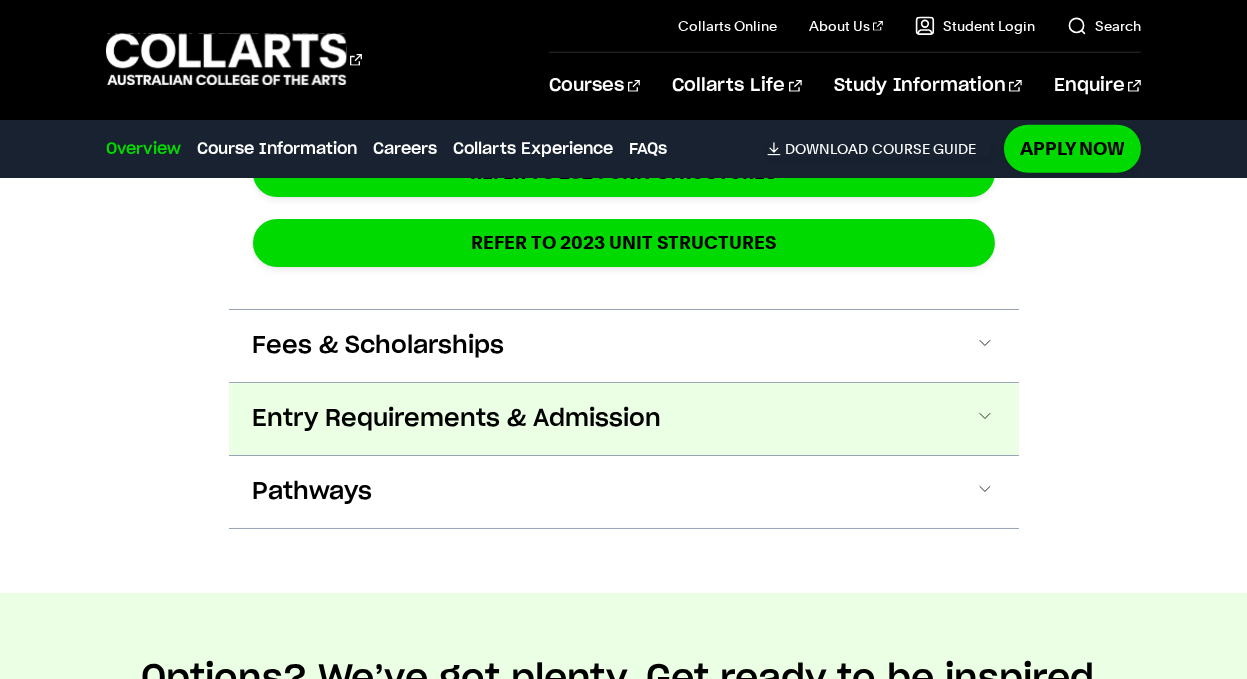 click on "Entry Requirements & Admission" at bounding box center (0, 0) 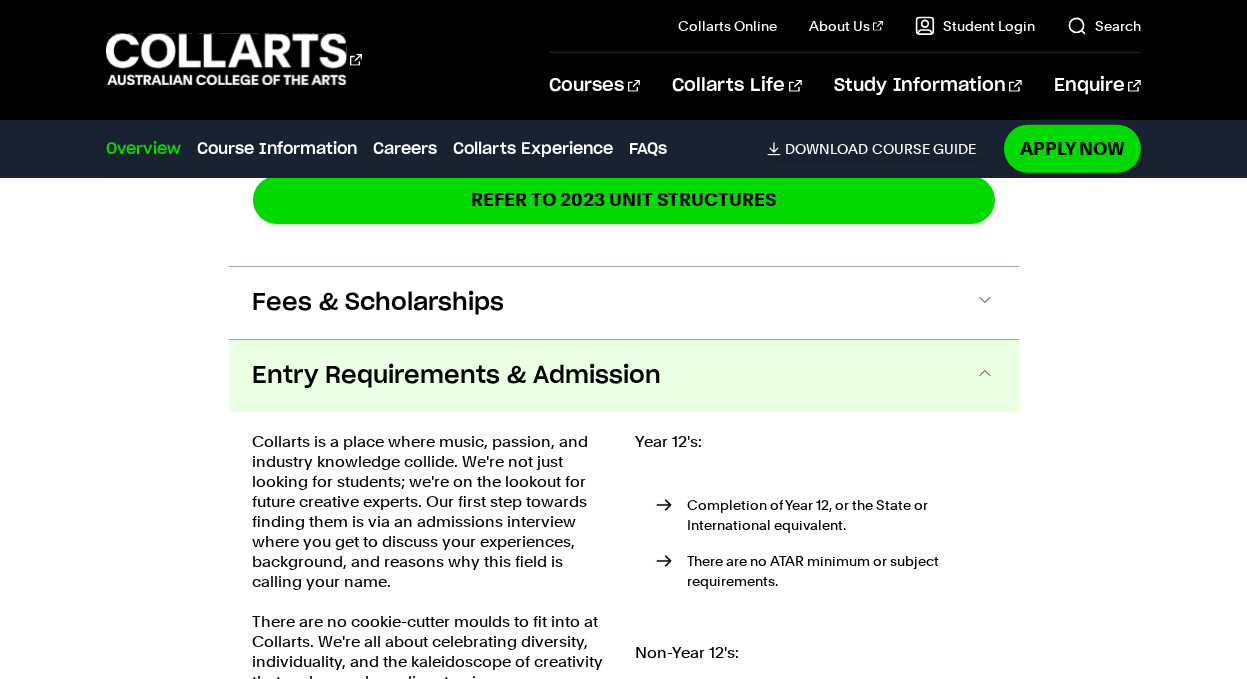 scroll, scrollTop: 2920, scrollLeft: 0, axis: vertical 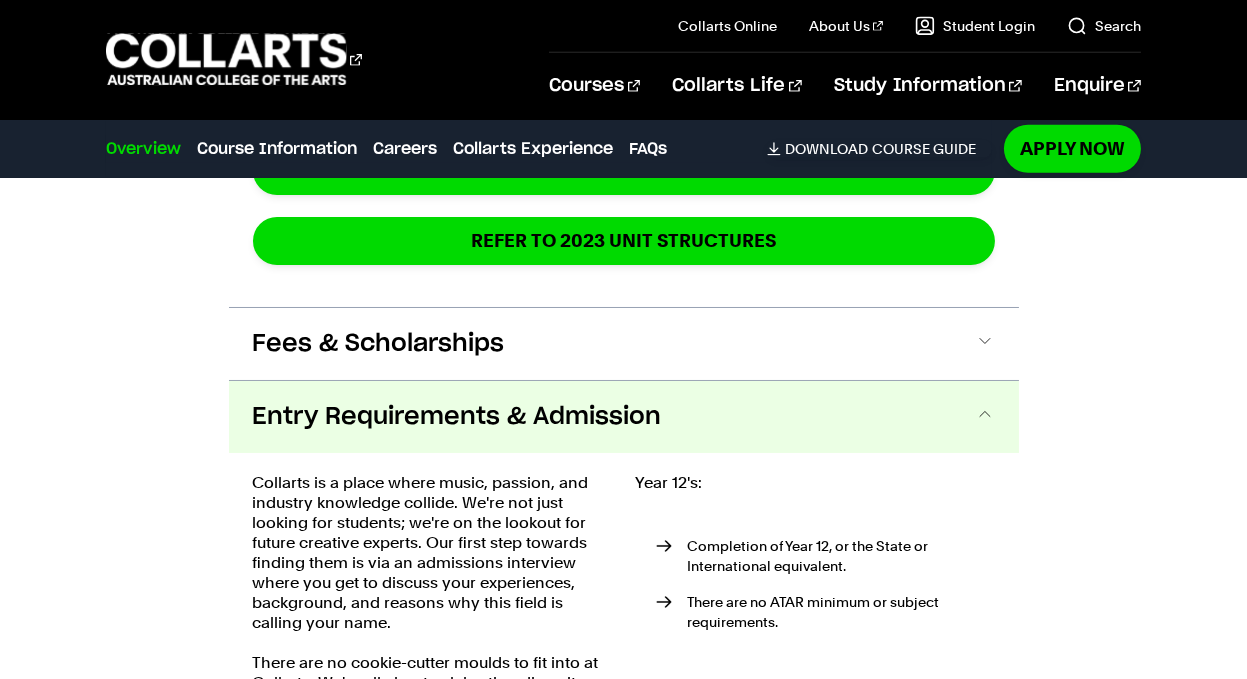 click on "Entry Requirements & Admission" at bounding box center [624, 417] 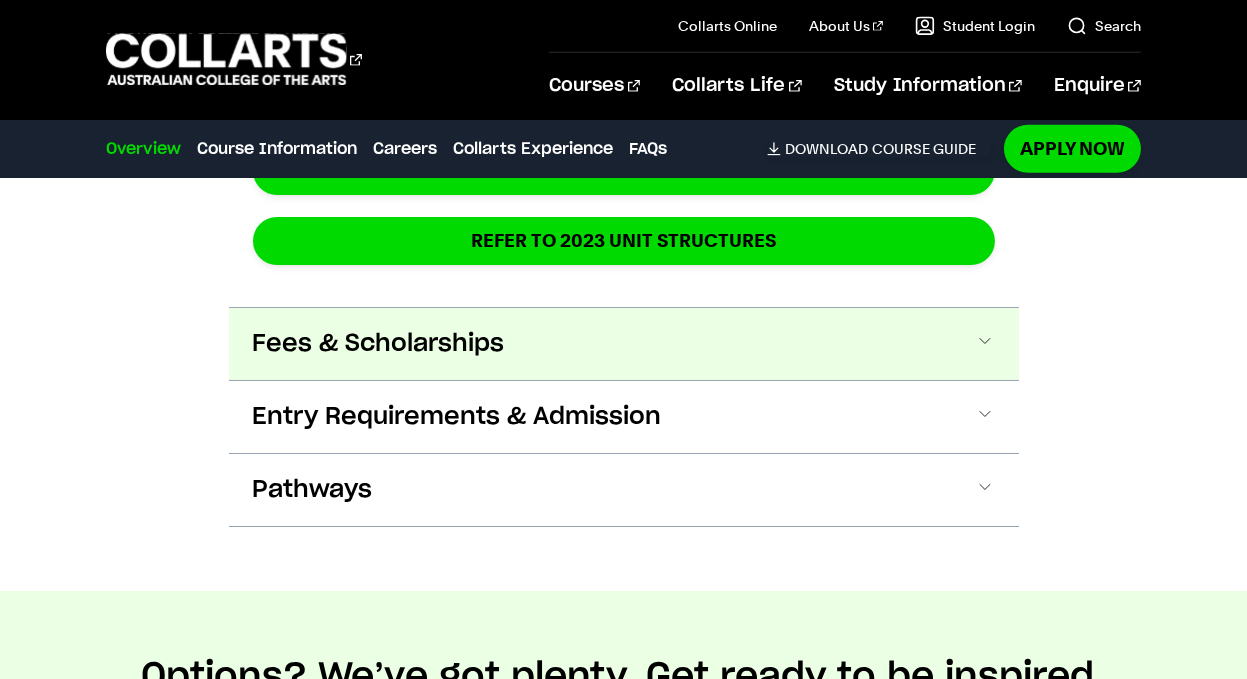 click on "Fees & Scholarships" at bounding box center [0, 0] 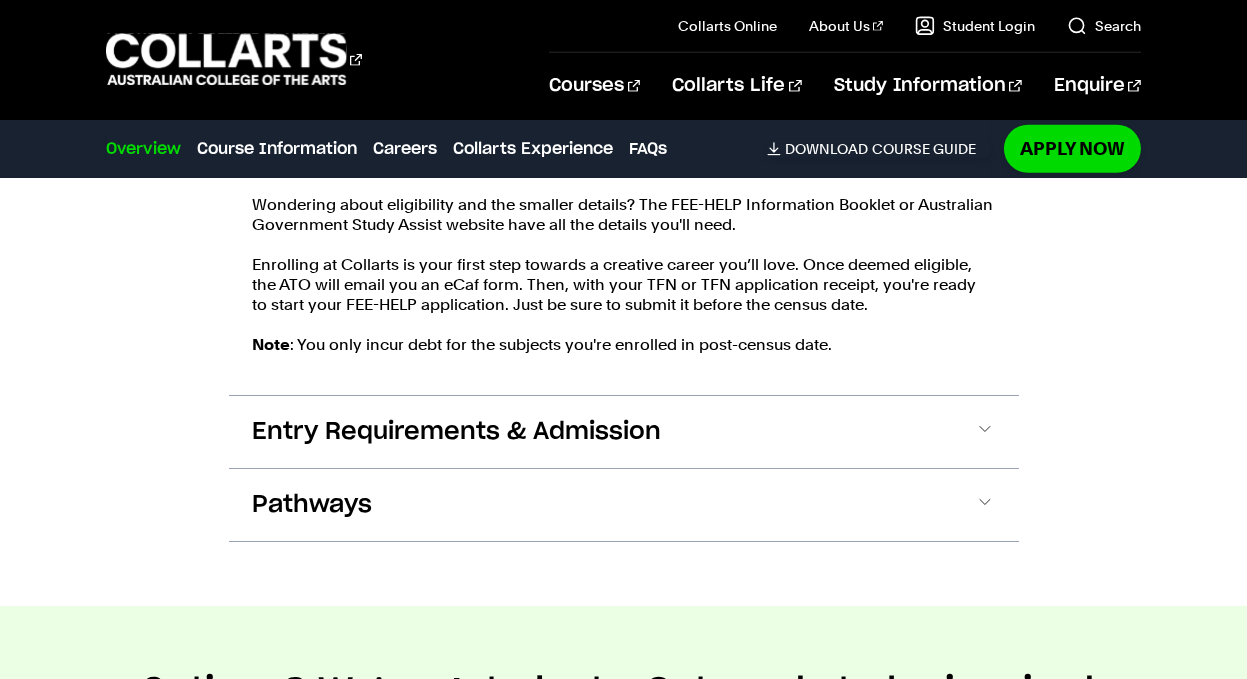 scroll, scrollTop: 3447, scrollLeft: 0, axis: vertical 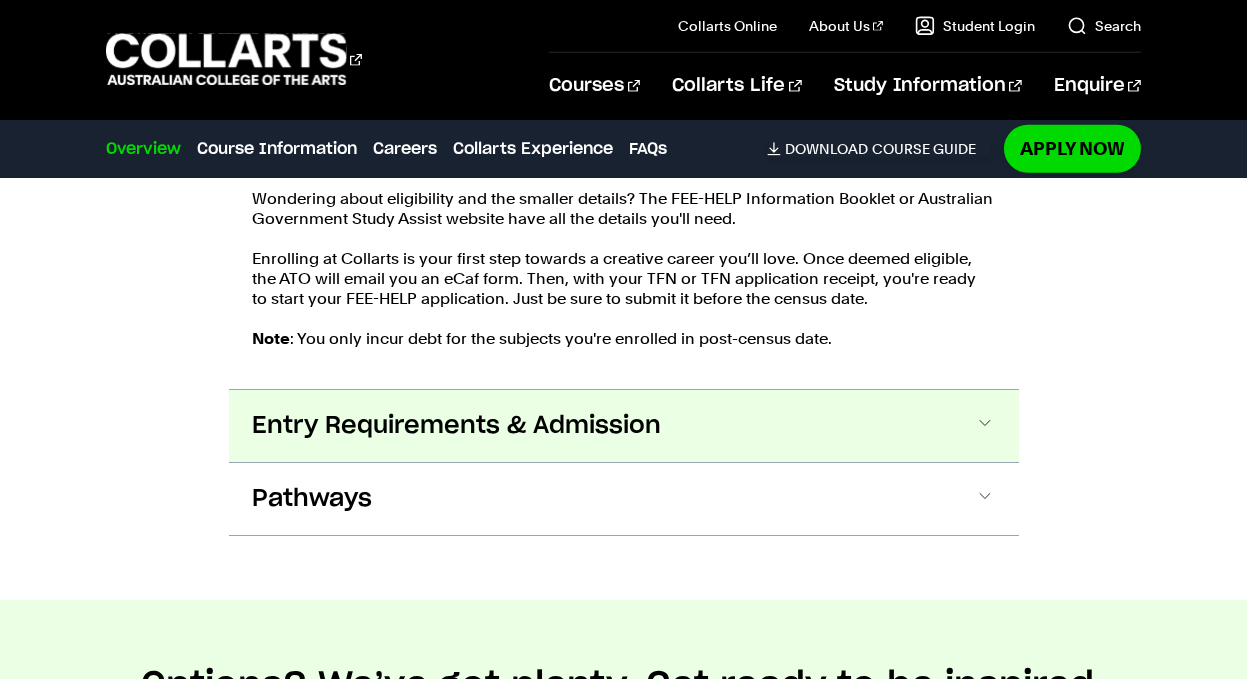 click on "Entry Requirements & Admission" at bounding box center (0, 0) 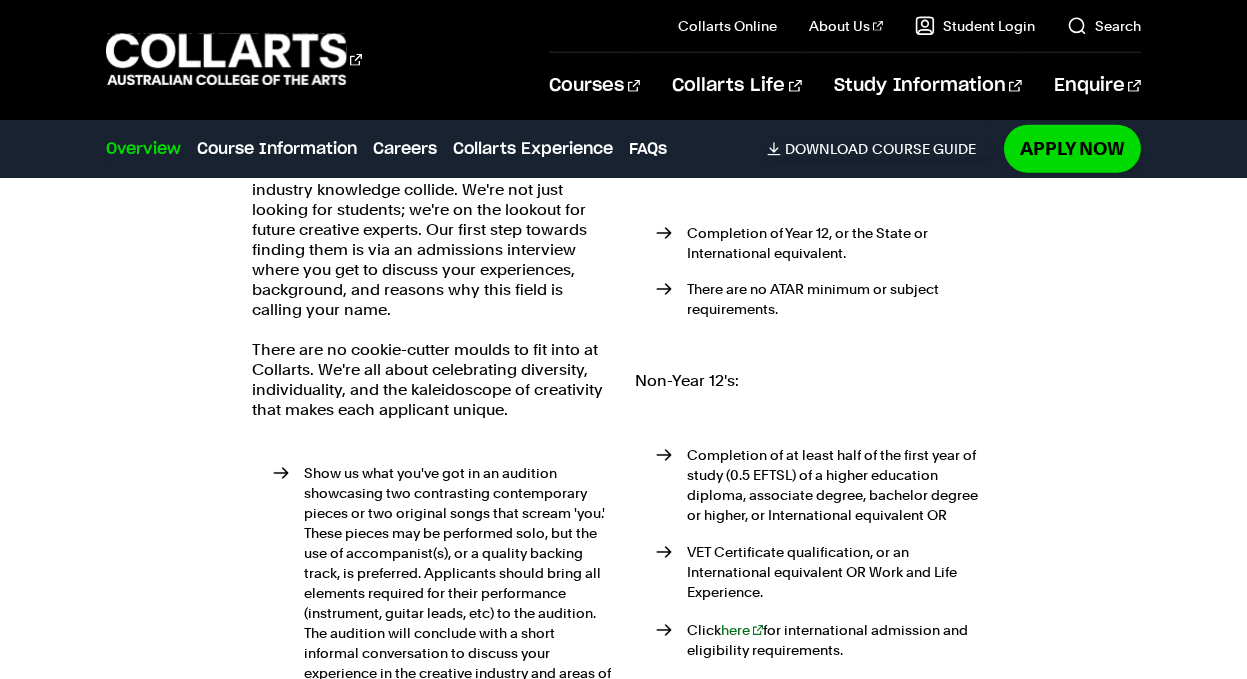 scroll, scrollTop: 4156, scrollLeft: 0, axis: vertical 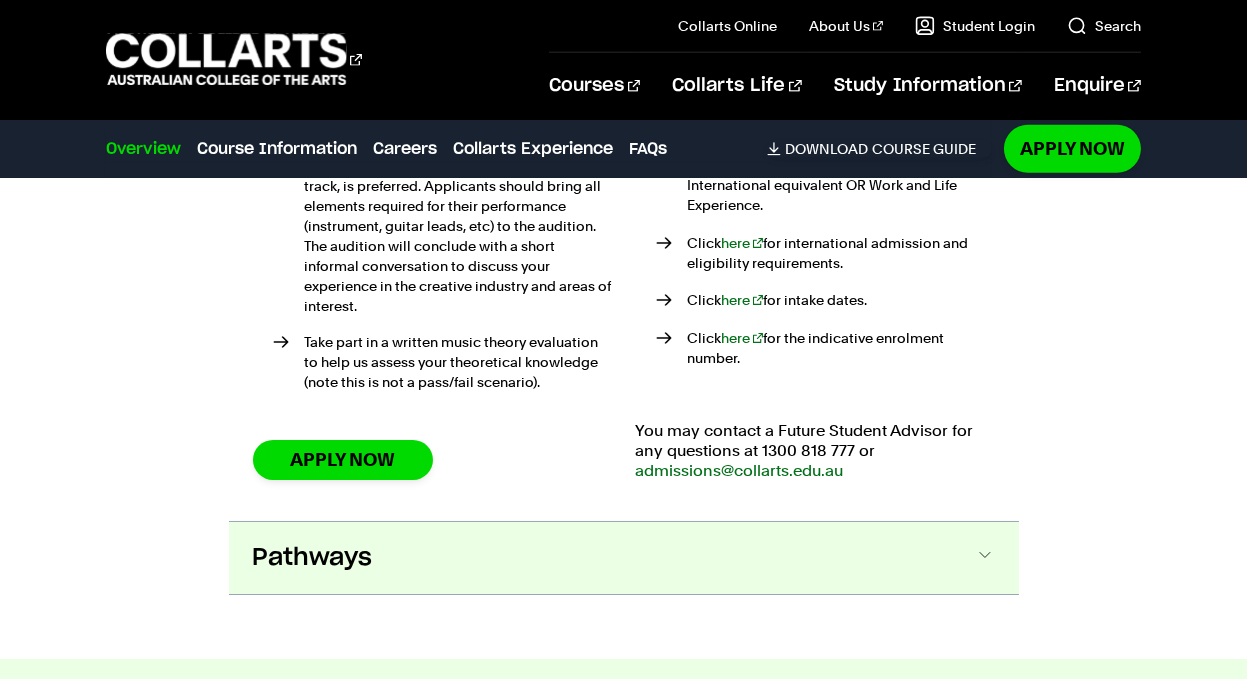 click on "Pathways" at bounding box center (0, 0) 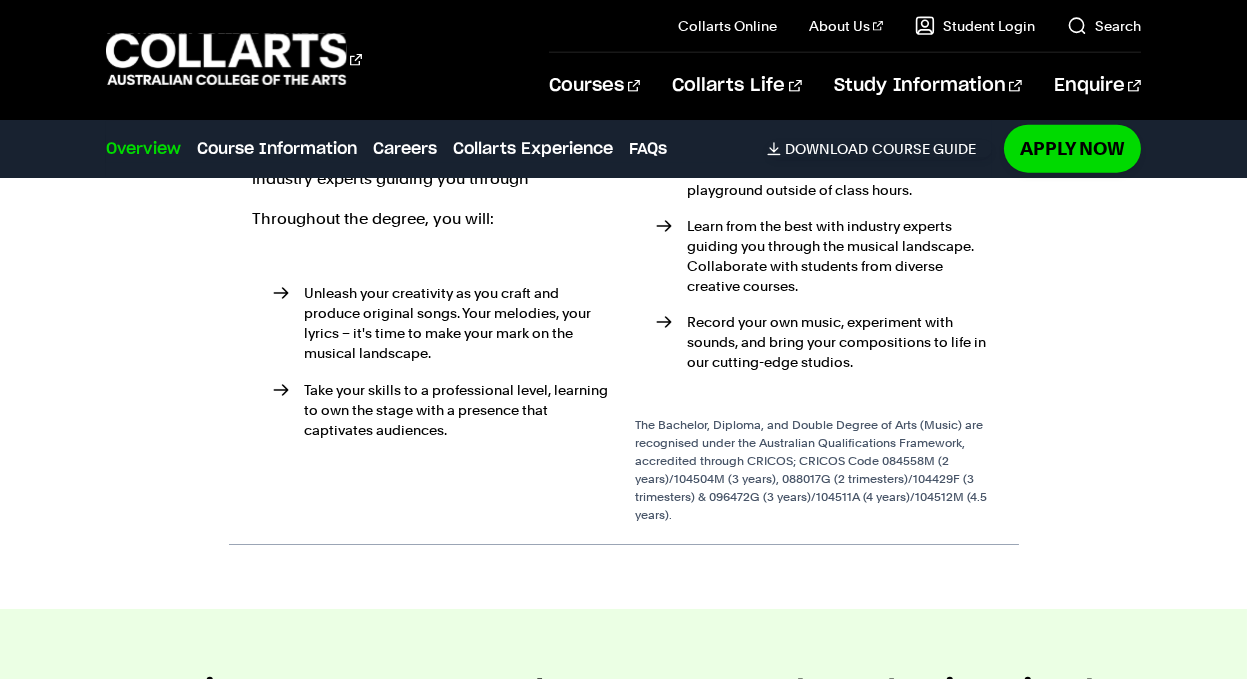 scroll, scrollTop: 4958, scrollLeft: 0, axis: vertical 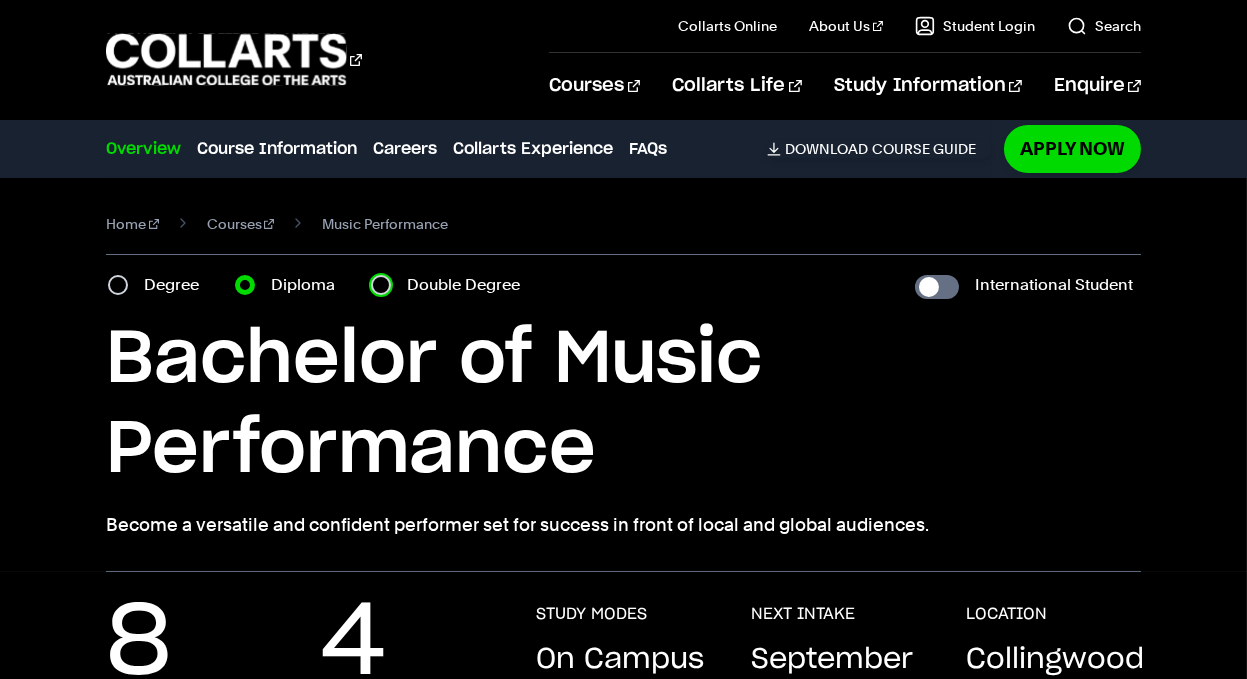 click on "Double Degree" at bounding box center [381, 285] 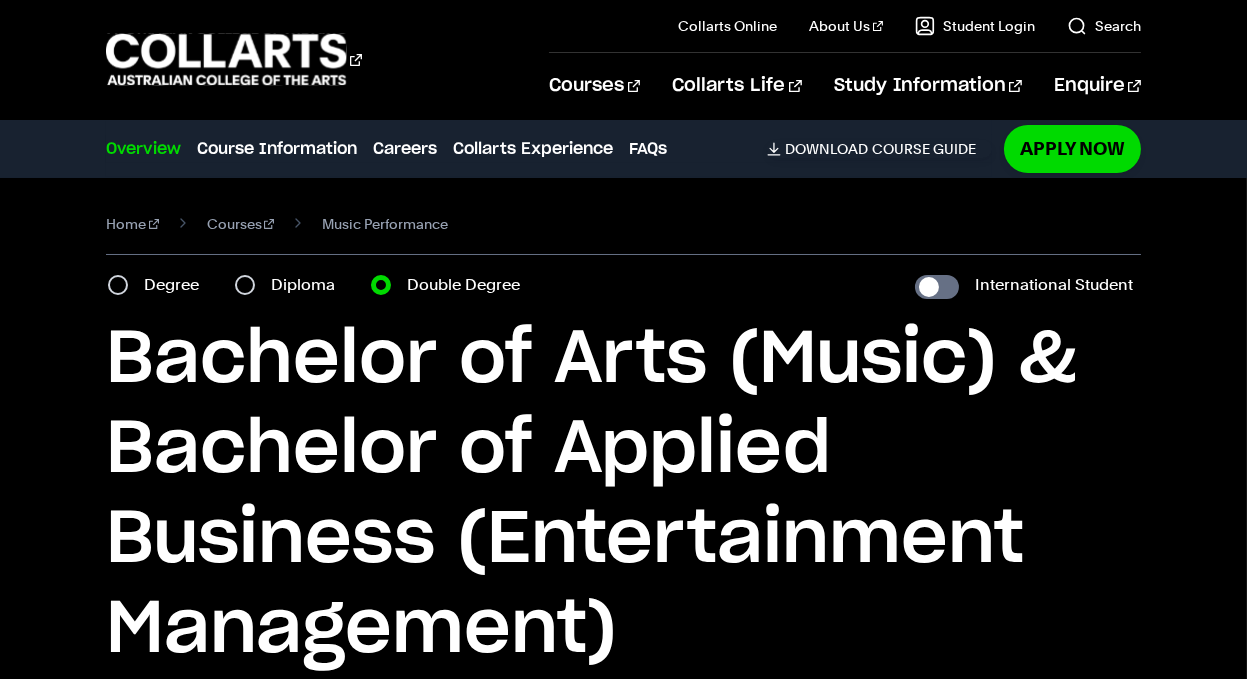 click on "Degree" at bounding box center (159, 285) 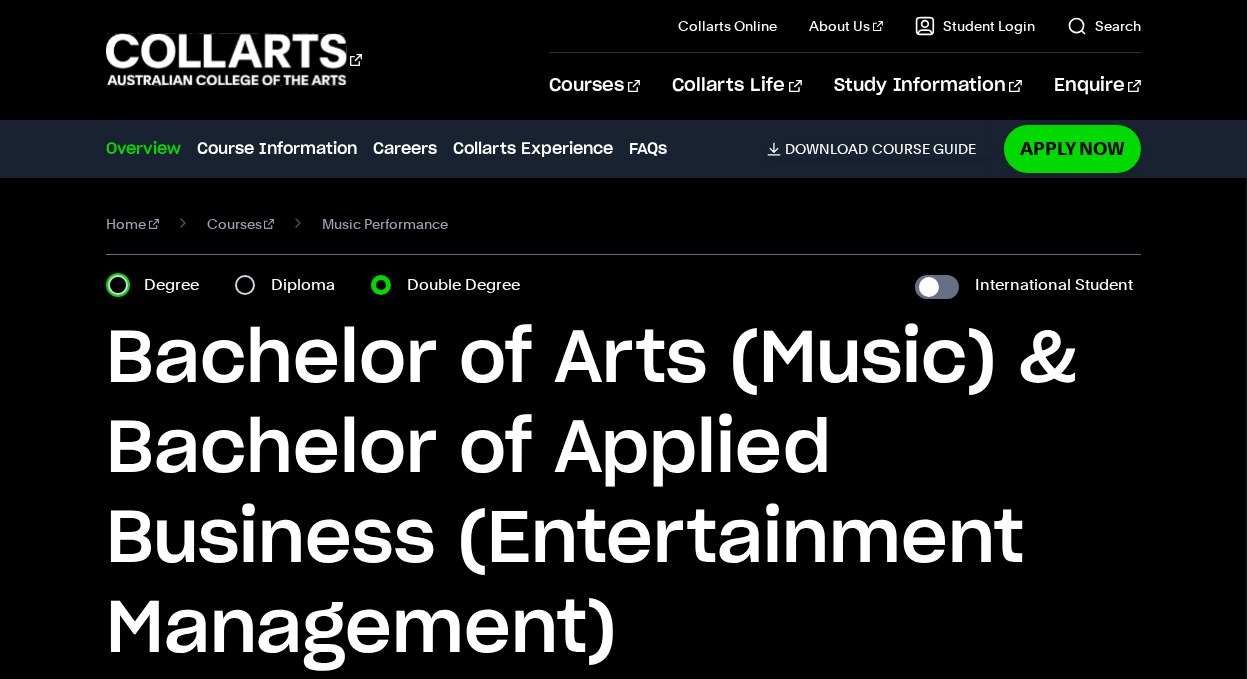 click on "Degree" at bounding box center [118, 285] 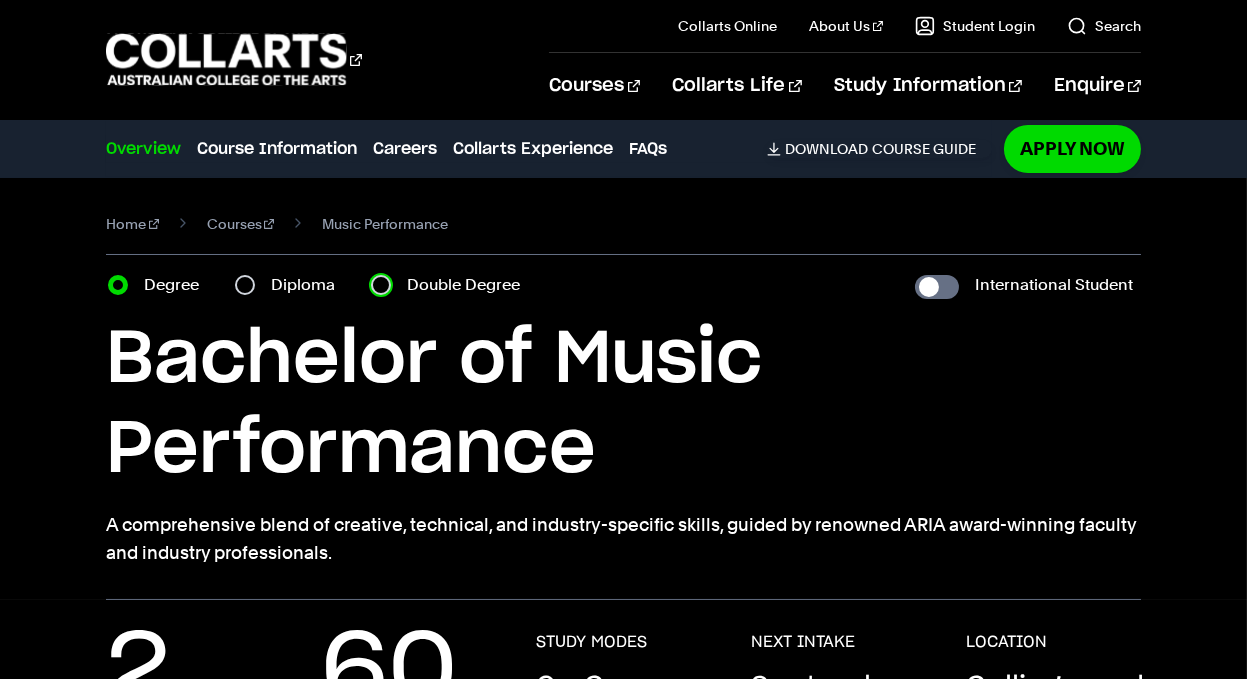 click on "Double Degree" at bounding box center (381, 285) 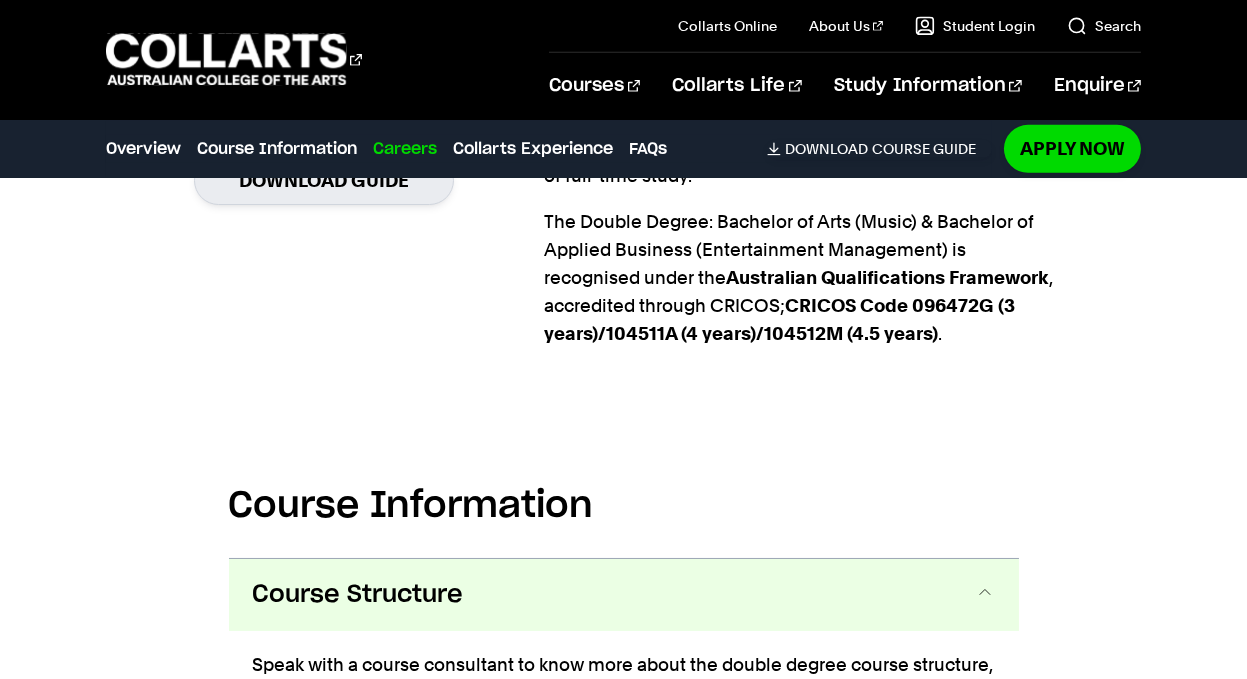scroll, scrollTop: 1099, scrollLeft: 0, axis: vertical 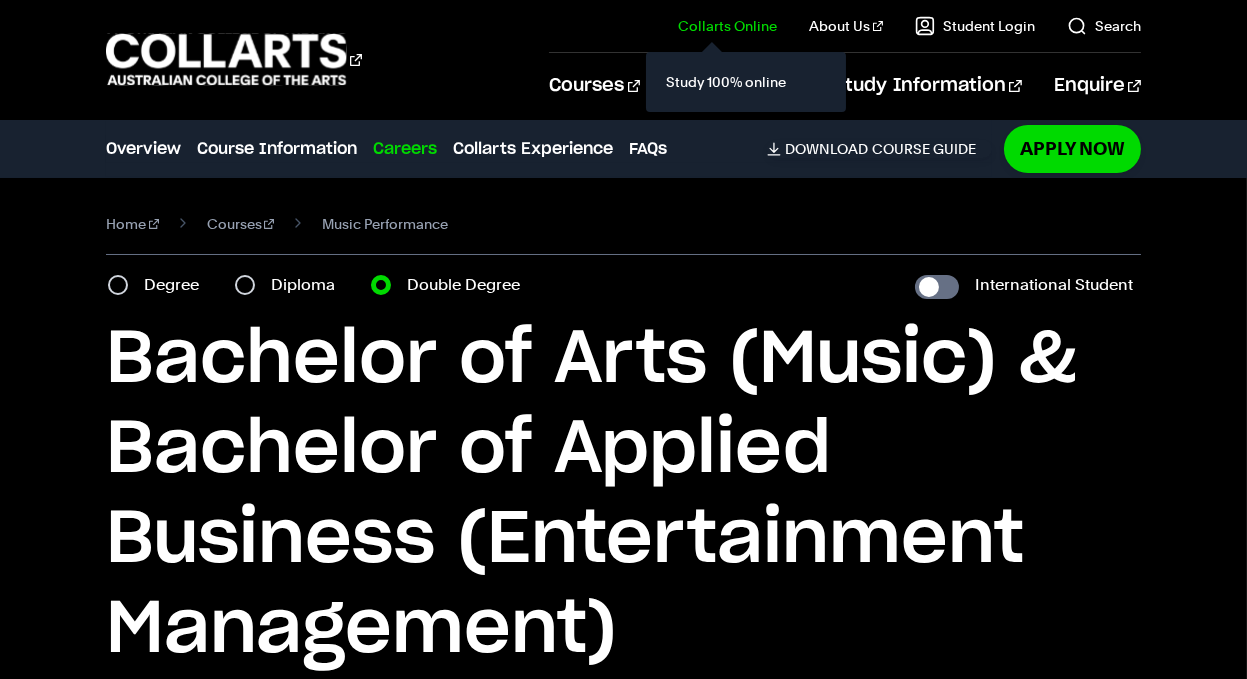 click on "Collarts Online" at bounding box center [727, 26] 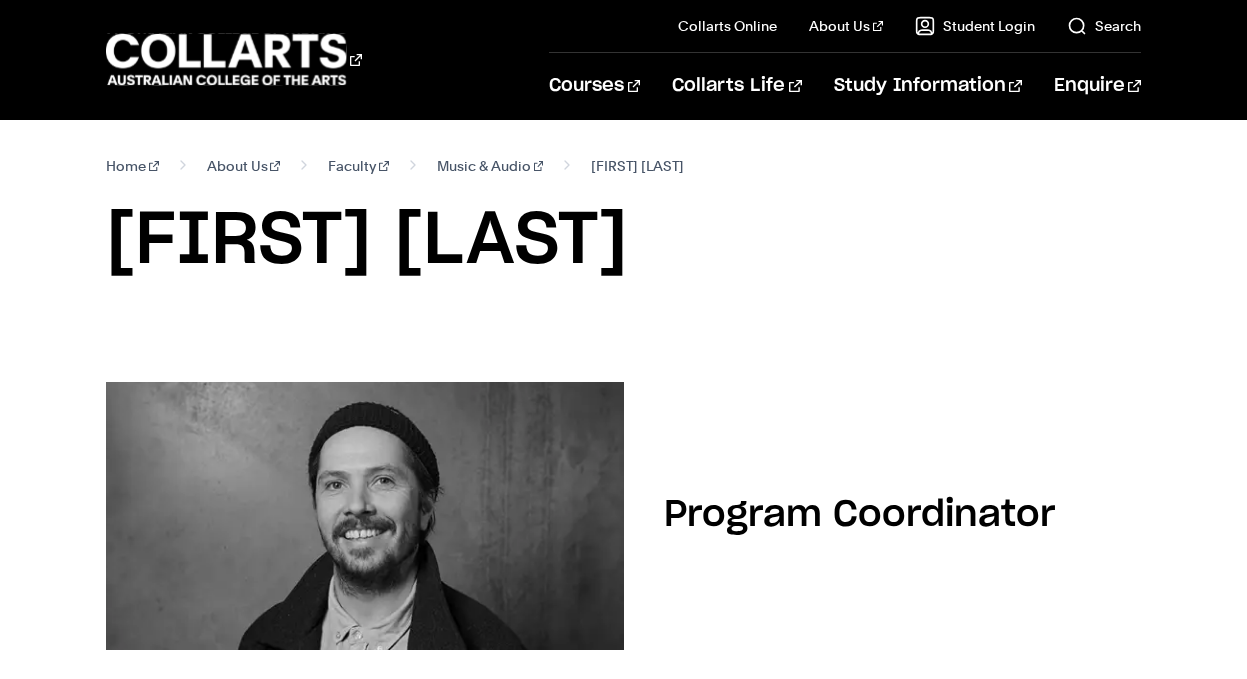 scroll, scrollTop: 0, scrollLeft: 0, axis: both 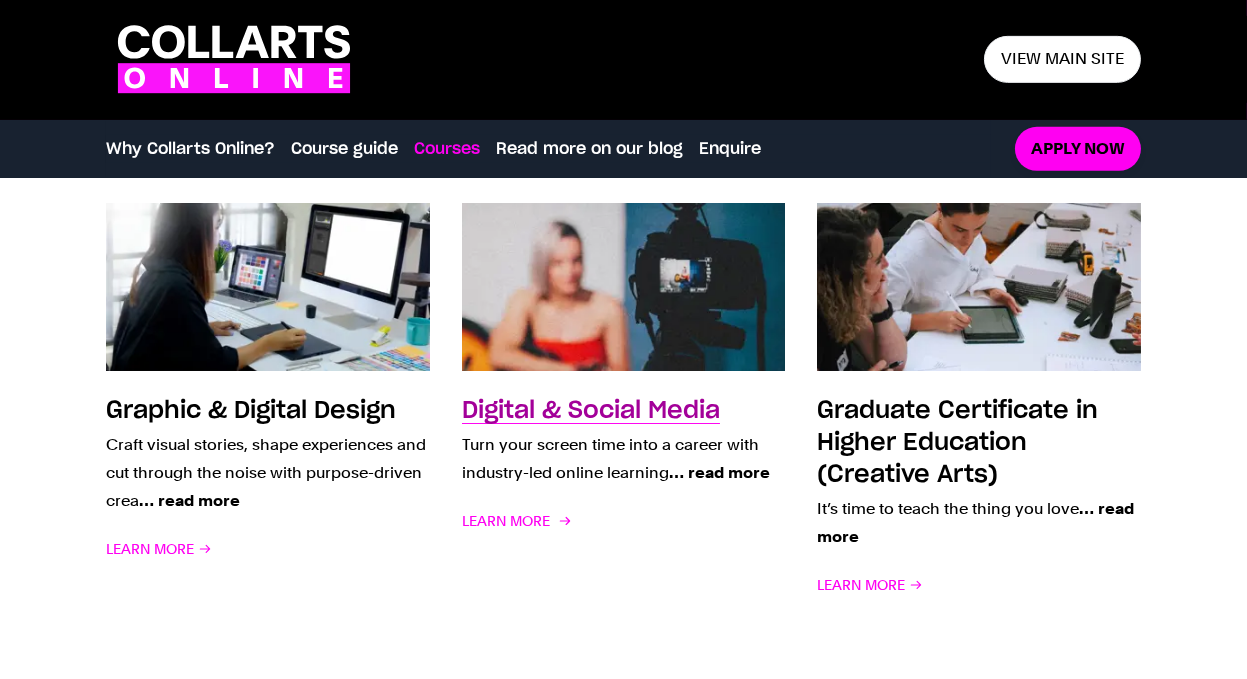 click on "… read more" at bounding box center [719, 472] 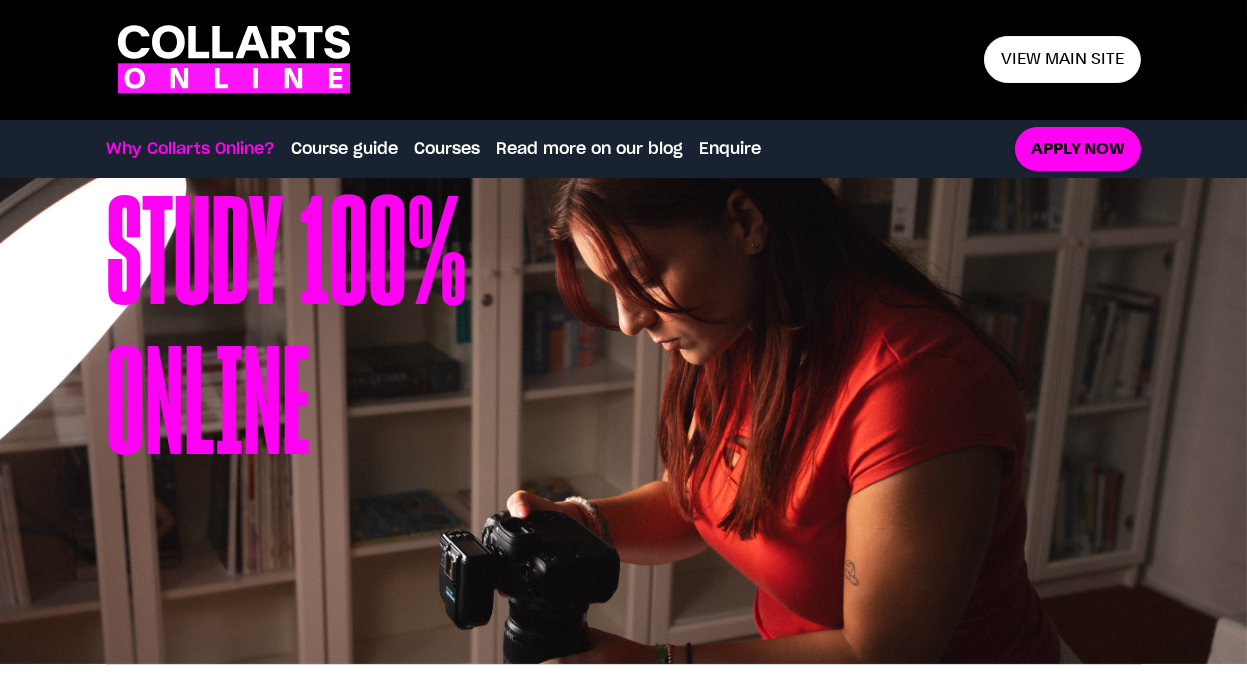 scroll, scrollTop: 0, scrollLeft: 0, axis: both 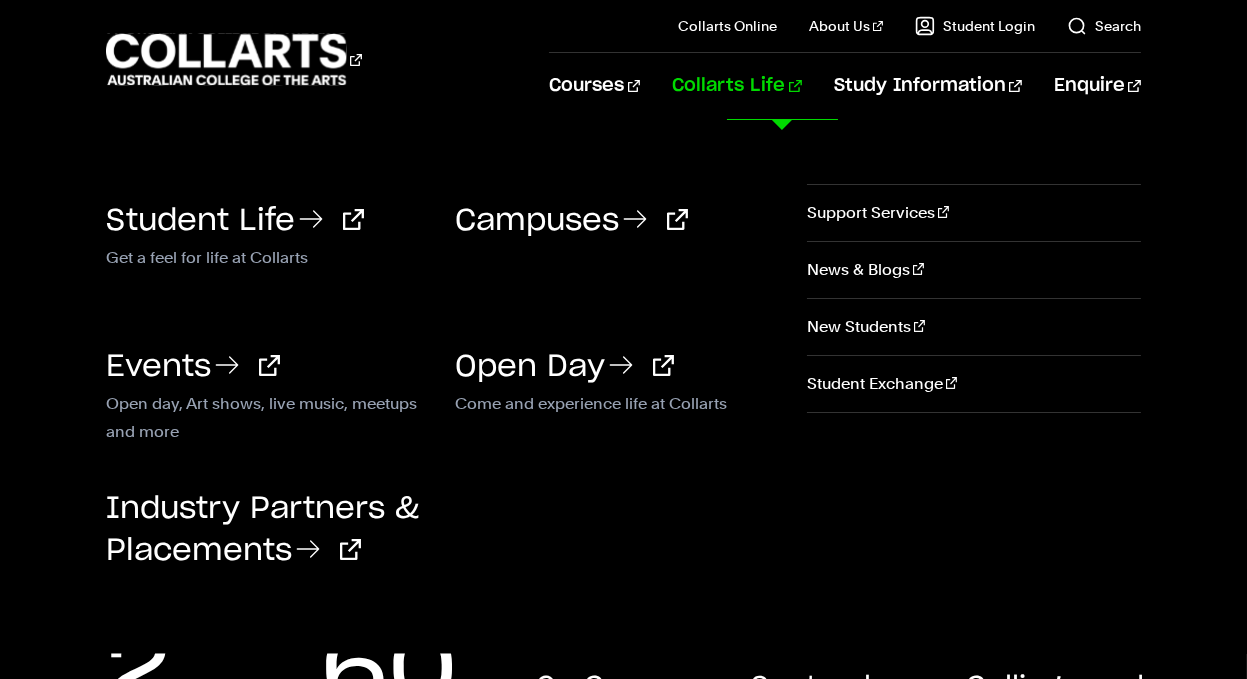 click on "Collarts Life" at bounding box center [736, 86] 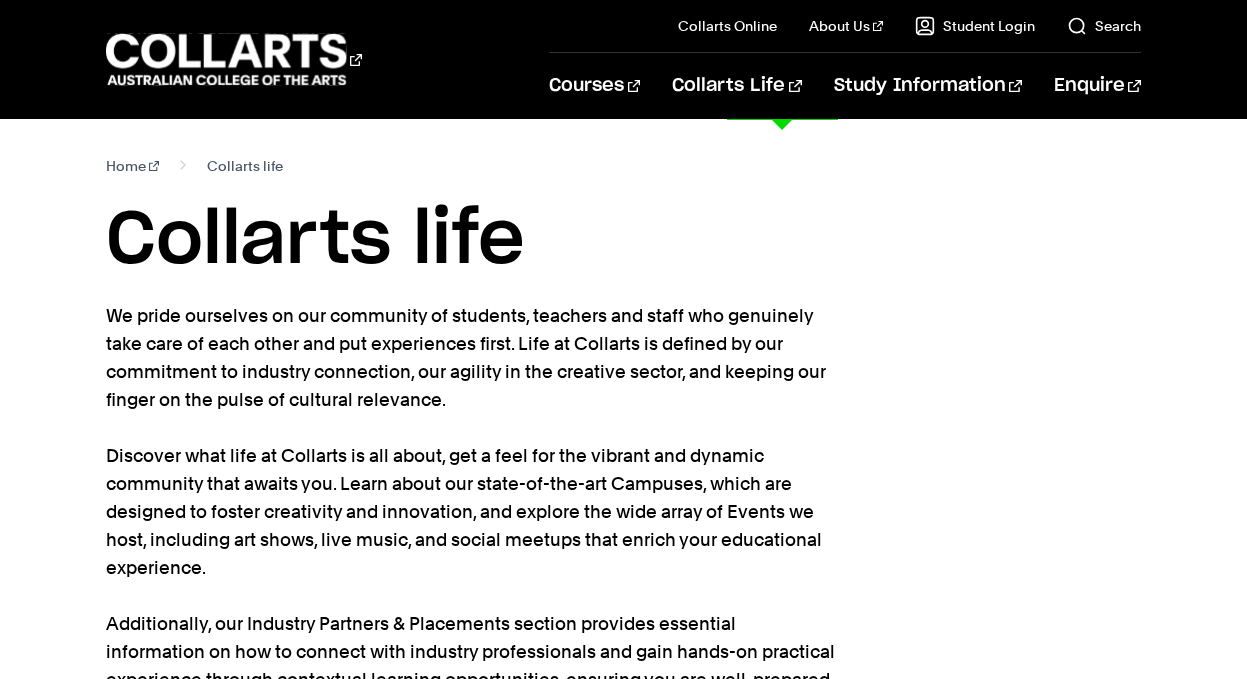 scroll, scrollTop: 0, scrollLeft: 0, axis: both 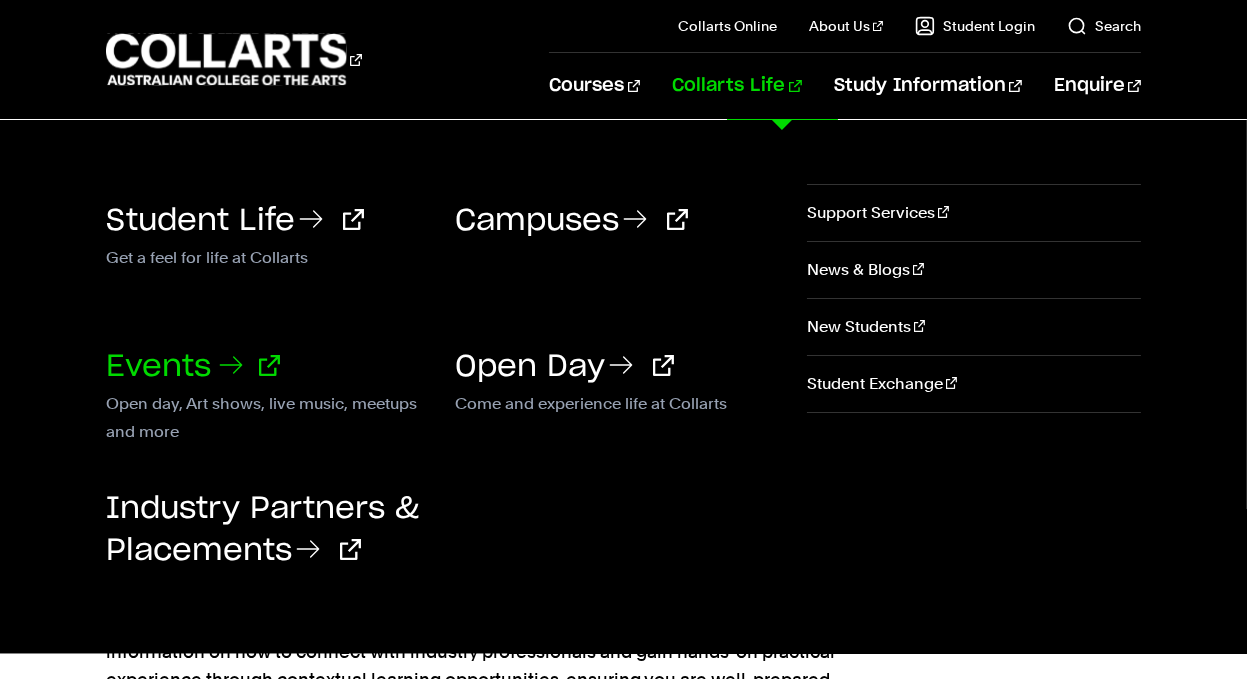click on "Events" at bounding box center (193, 367) 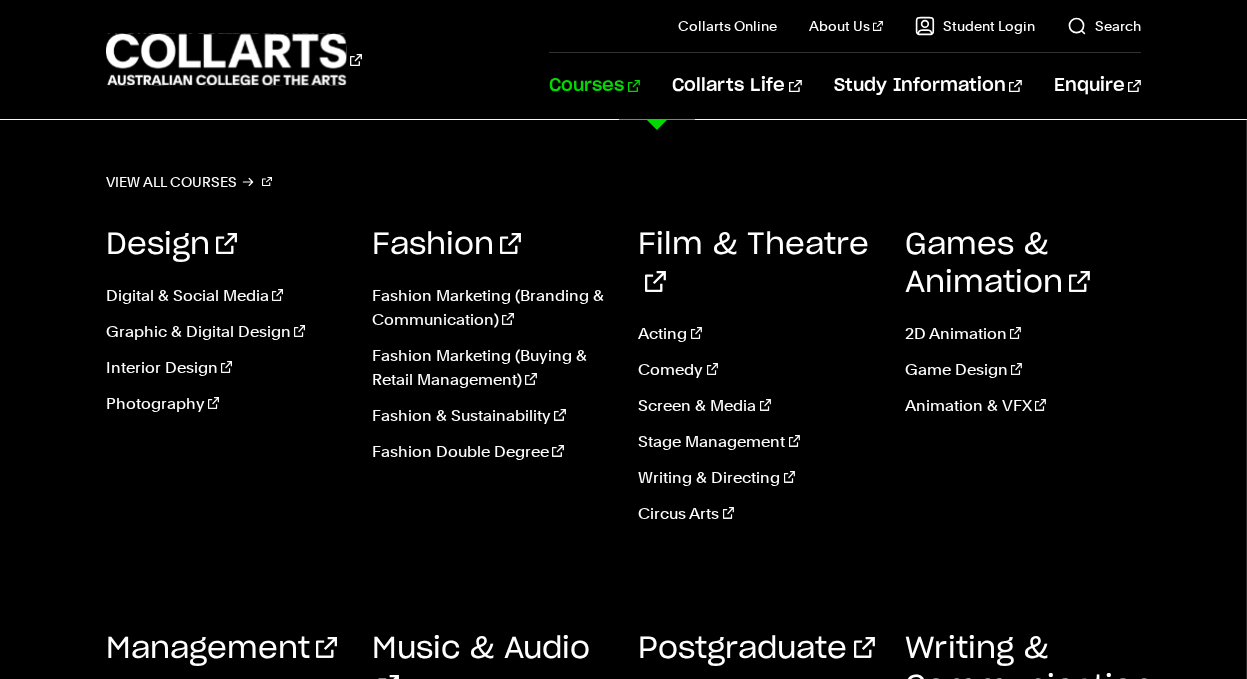 scroll, scrollTop: 200, scrollLeft: 0, axis: vertical 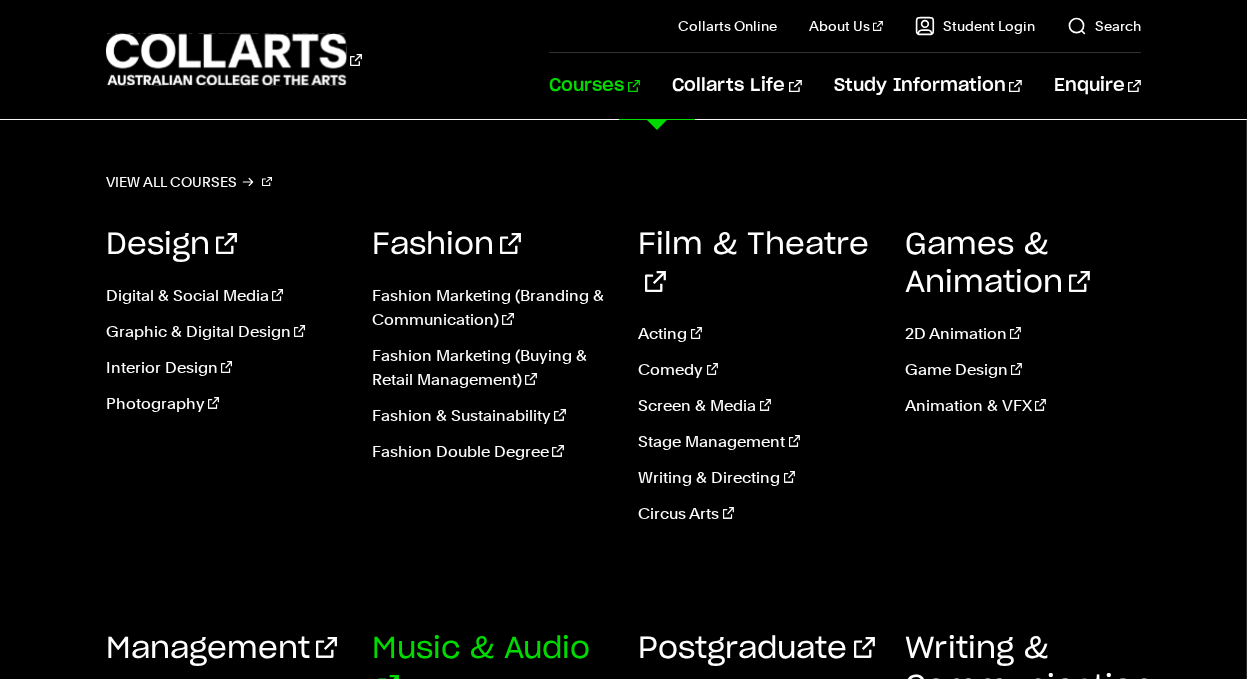 click on "Music & Audio" at bounding box center [481, 668] 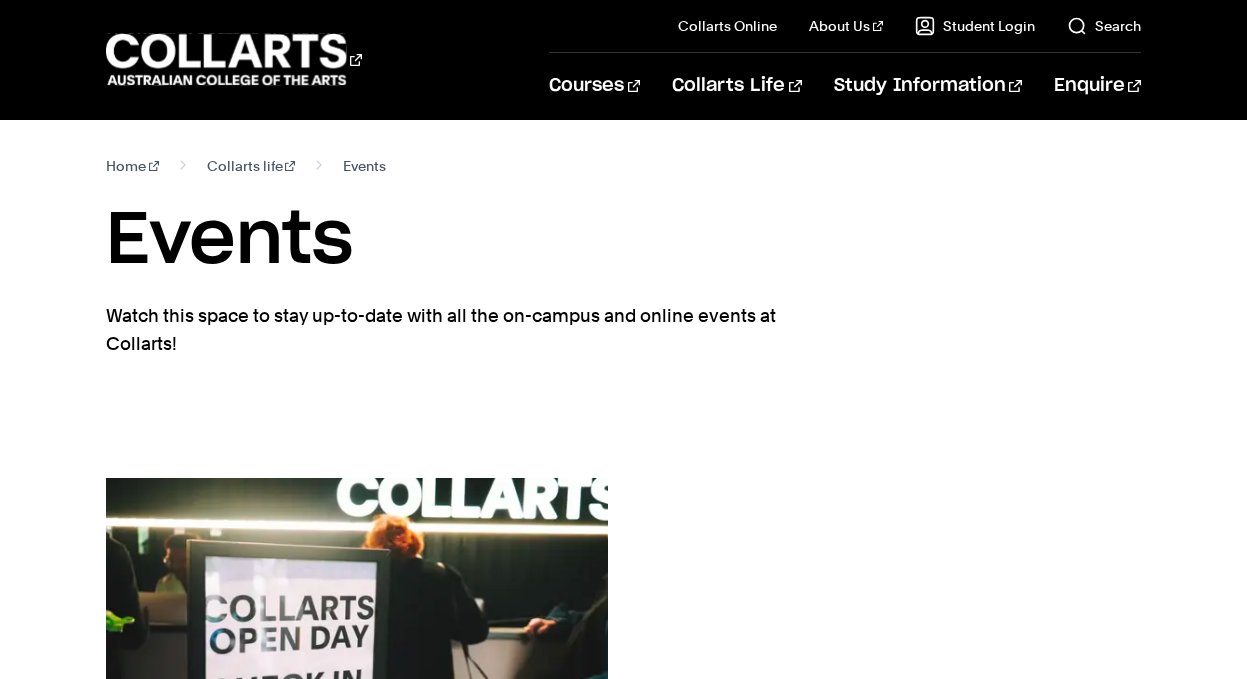 scroll, scrollTop: 0, scrollLeft: 0, axis: both 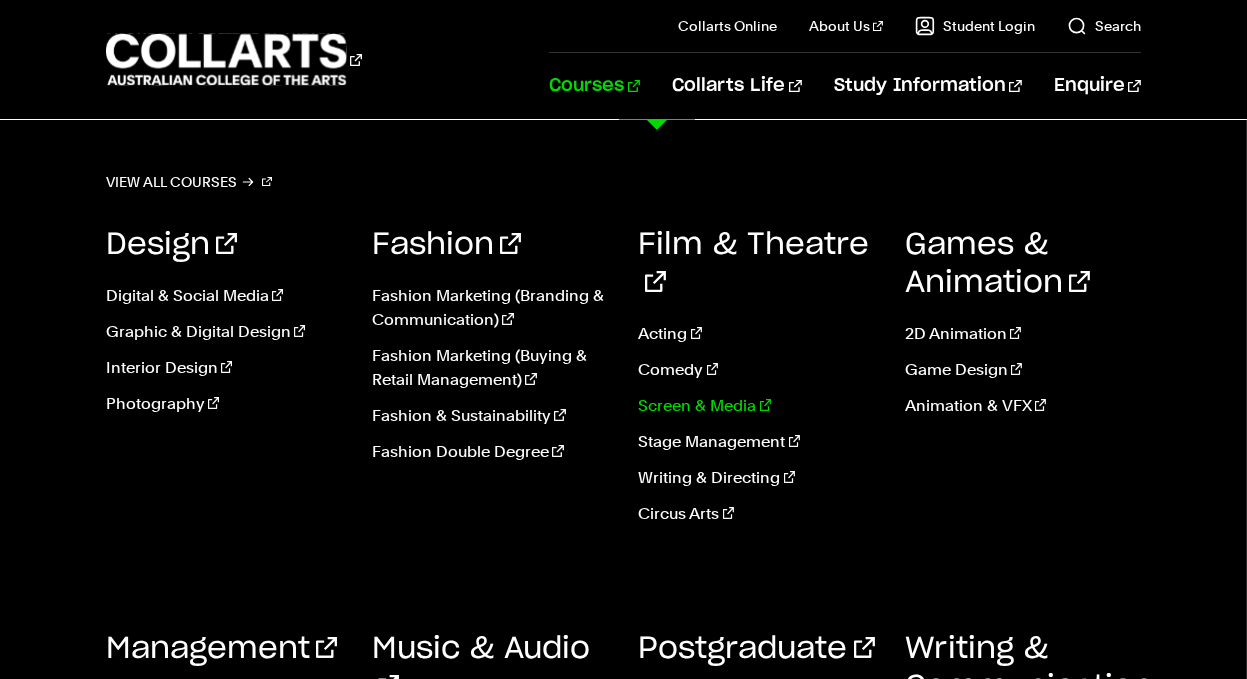 click on "Screen & Media" at bounding box center (757, 406) 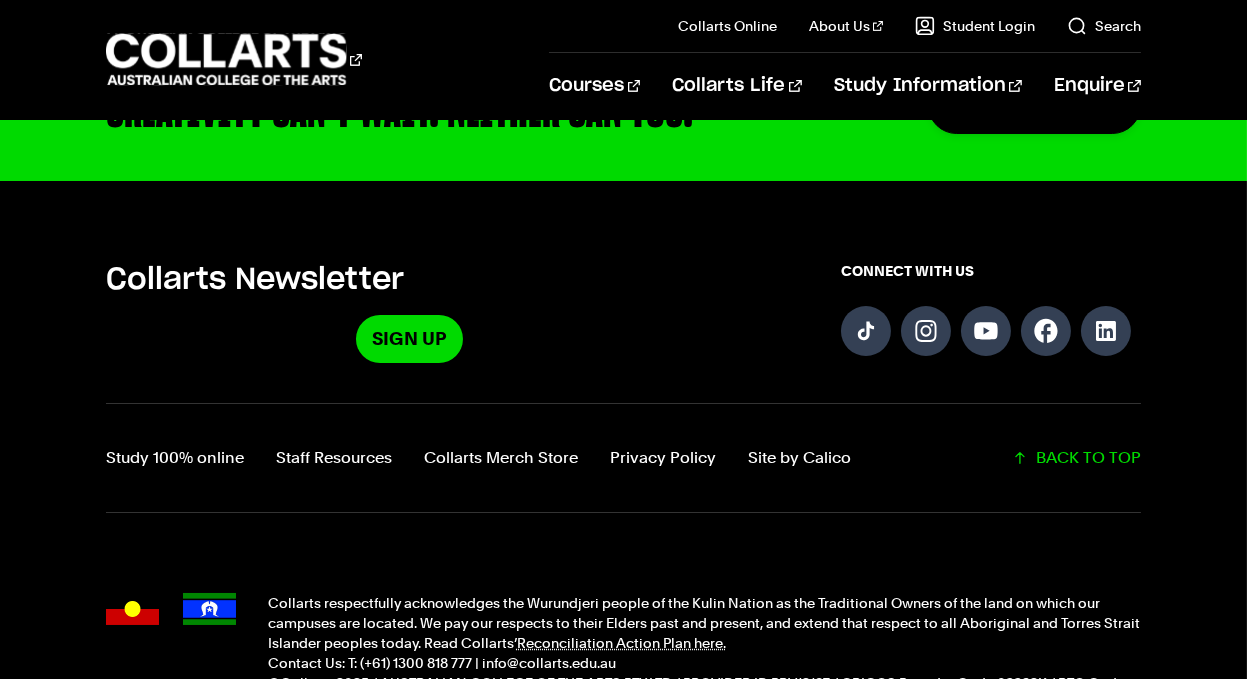 scroll, scrollTop: 1741, scrollLeft: 0, axis: vertical 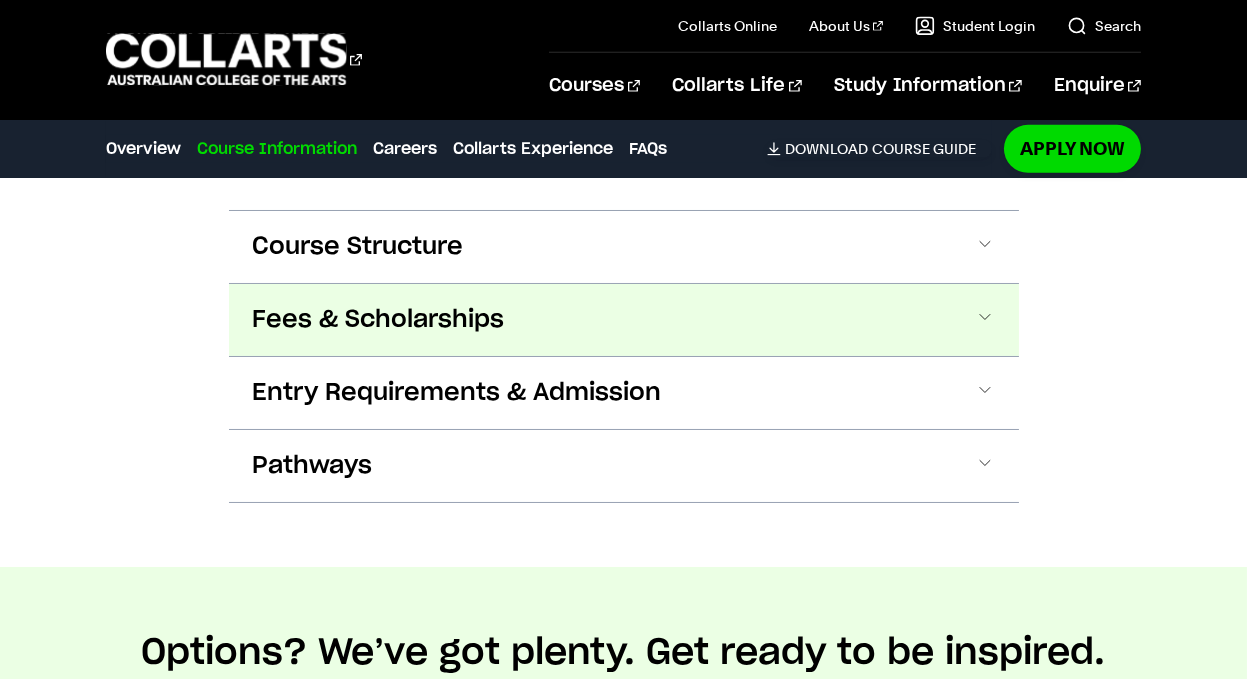 click on "Fees & Scholarships" at bounding box center [379, 320] 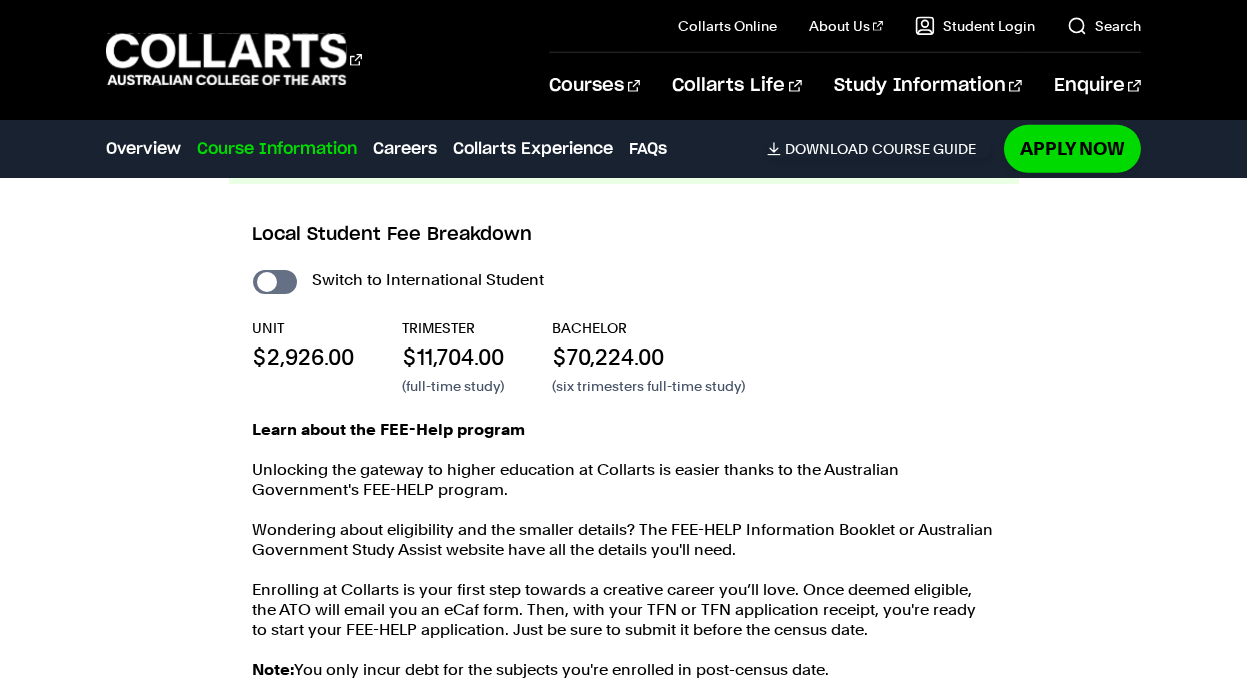 scroll, scrollTop: 2203, scrollLeft: 0, axis: vertical 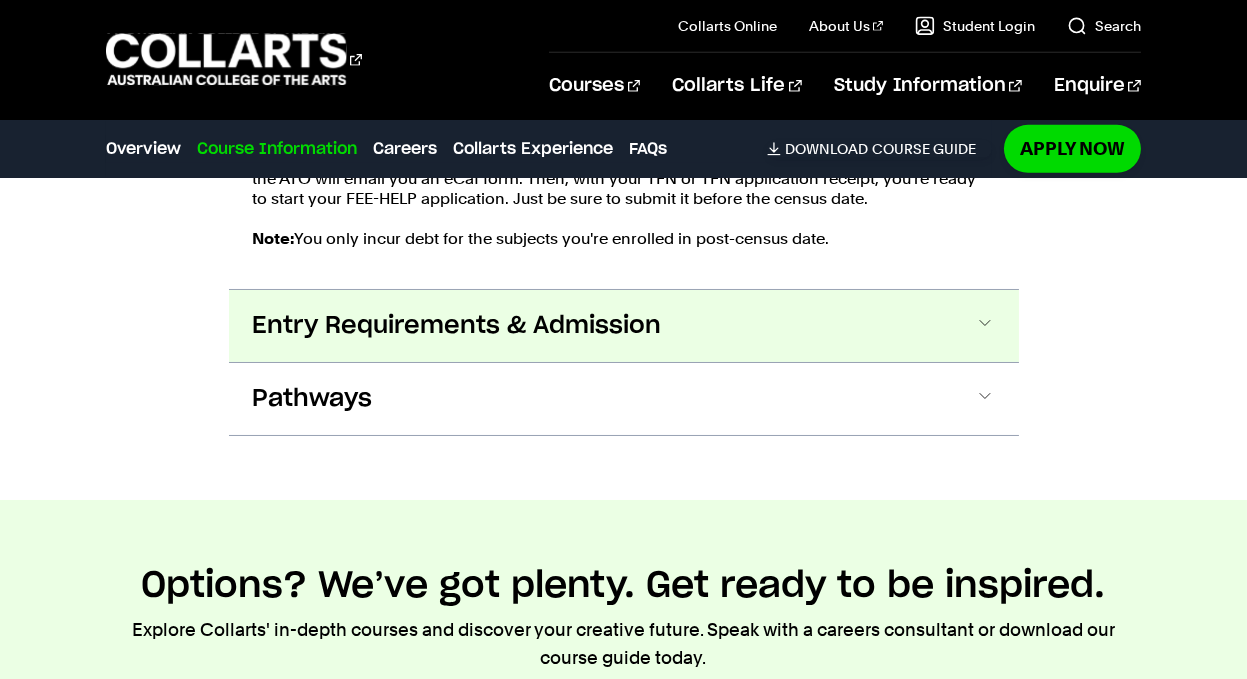 click on "Entry Requirements & Admission" at bounding box center (457, 326) 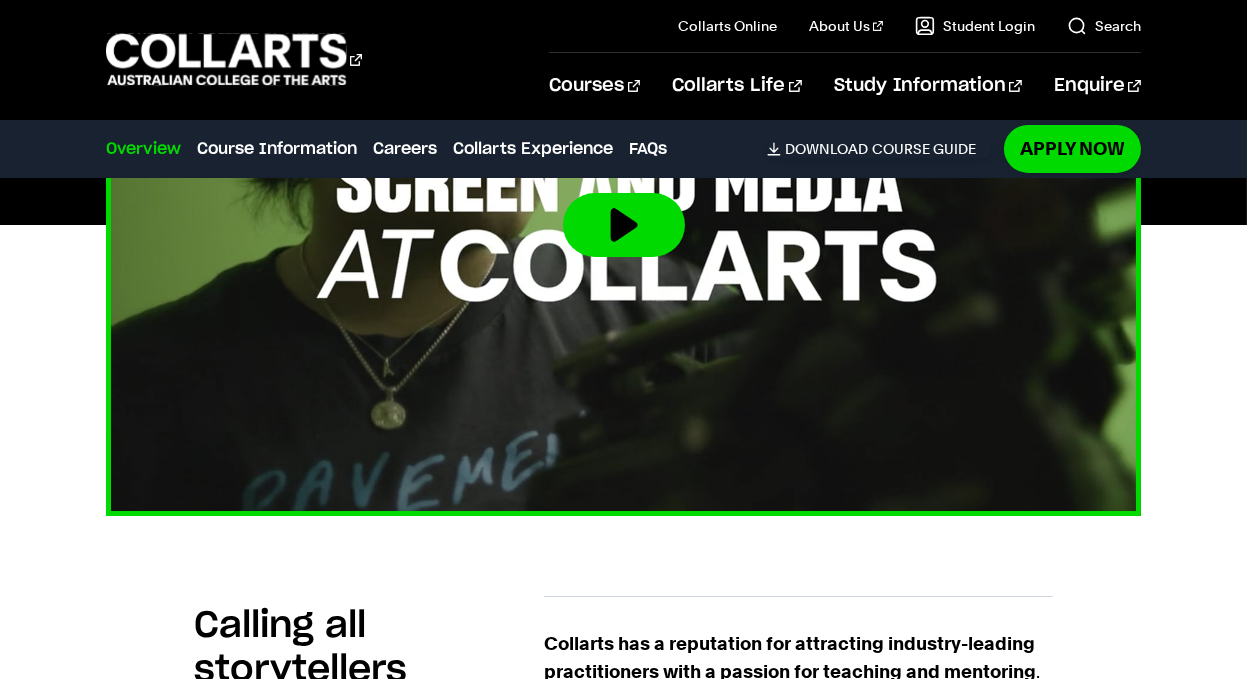 scroll, scrollTop: 612, scrollLeft: 0, axis: vertical 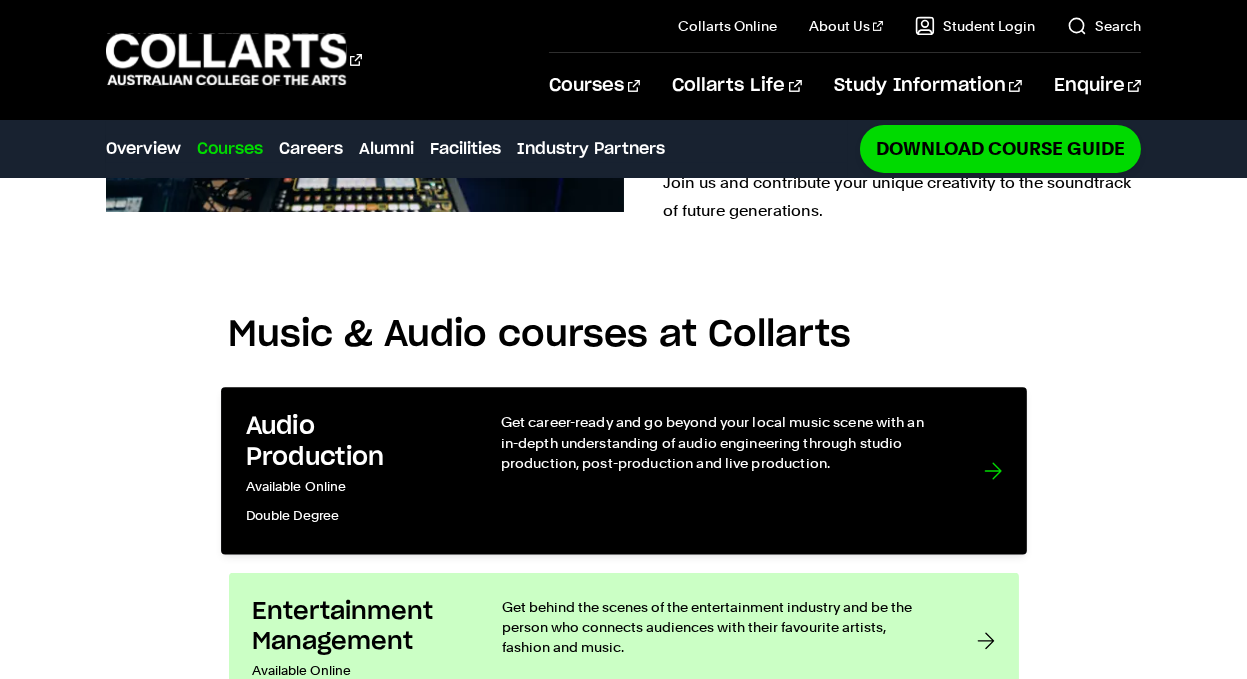 click on "Get career-ready and go beyond your local music scene with an in-depth understanding of audio engineering through studio production, post-production and live production." at bounding box center (721, 442) 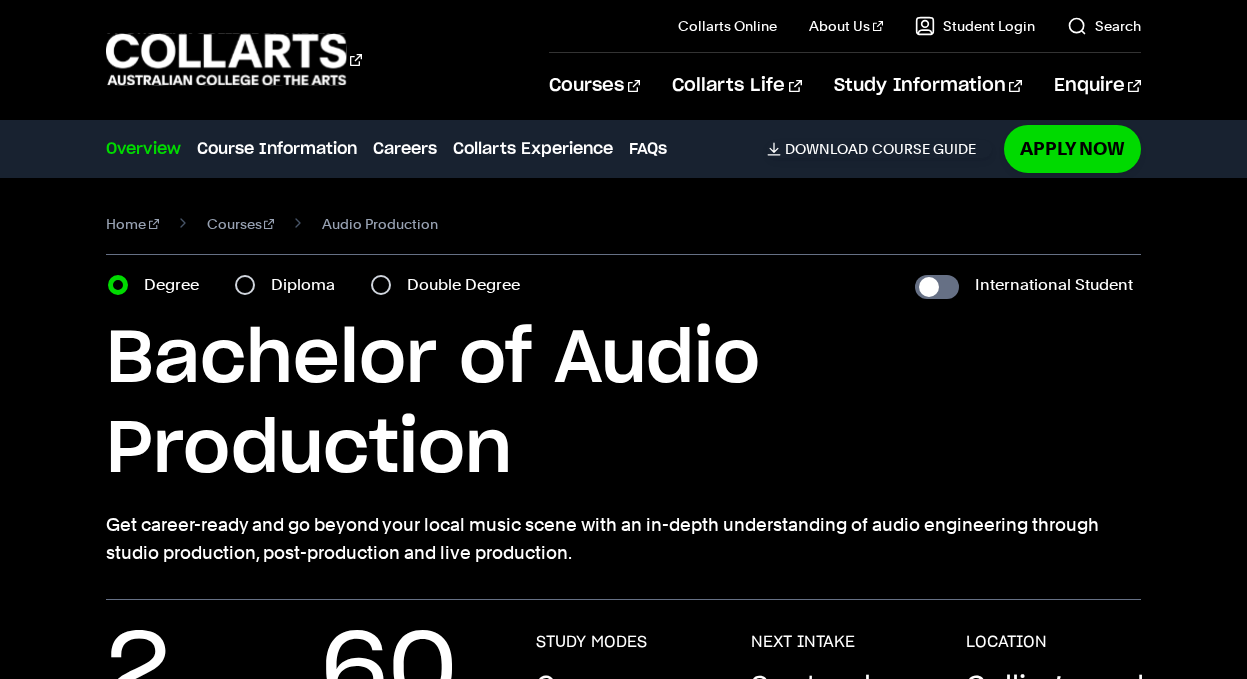 scroll, scrollTop: 0, scrollLeft: 0, axis: both 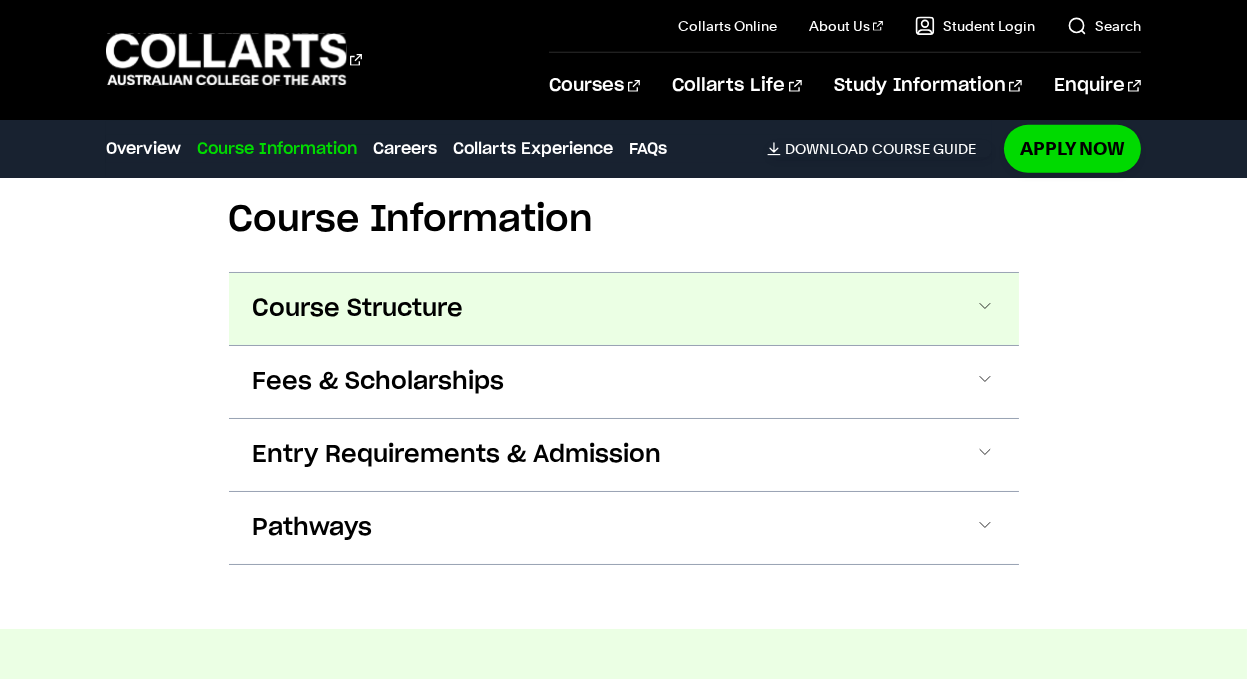 click on "Course Structure" at bounding box center (624, 309) 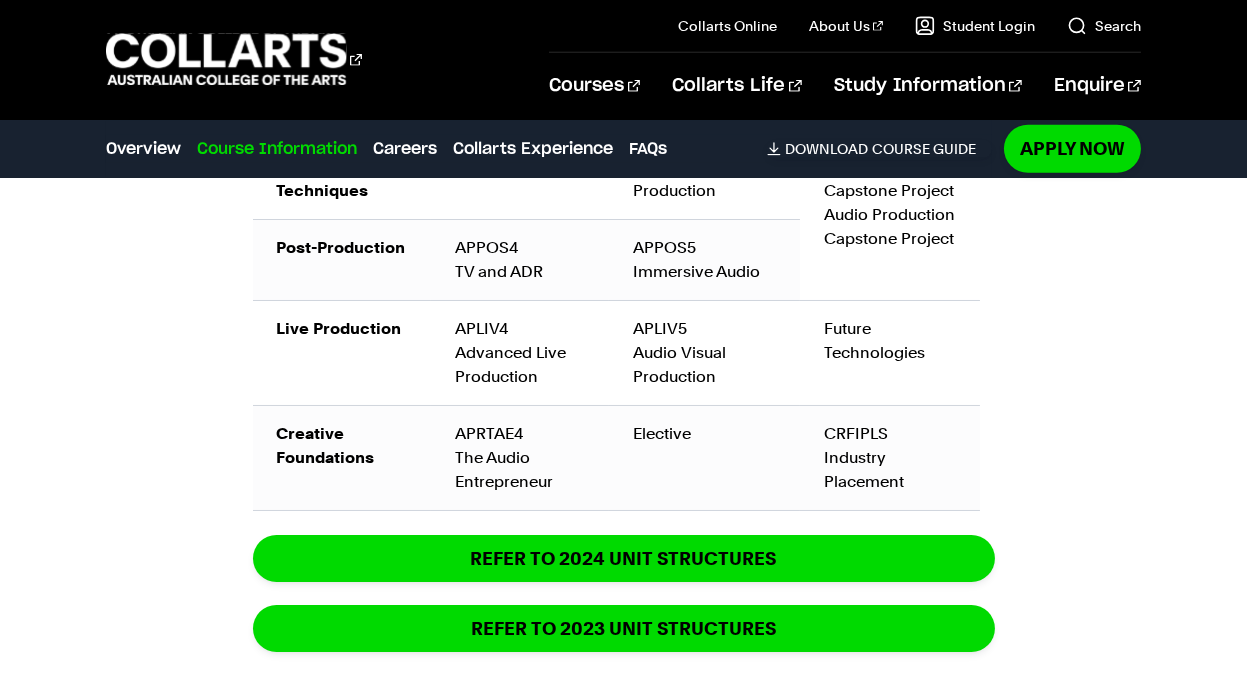 scroll, scrollTop: 3392, scrollLeft: 0, axis: vertical 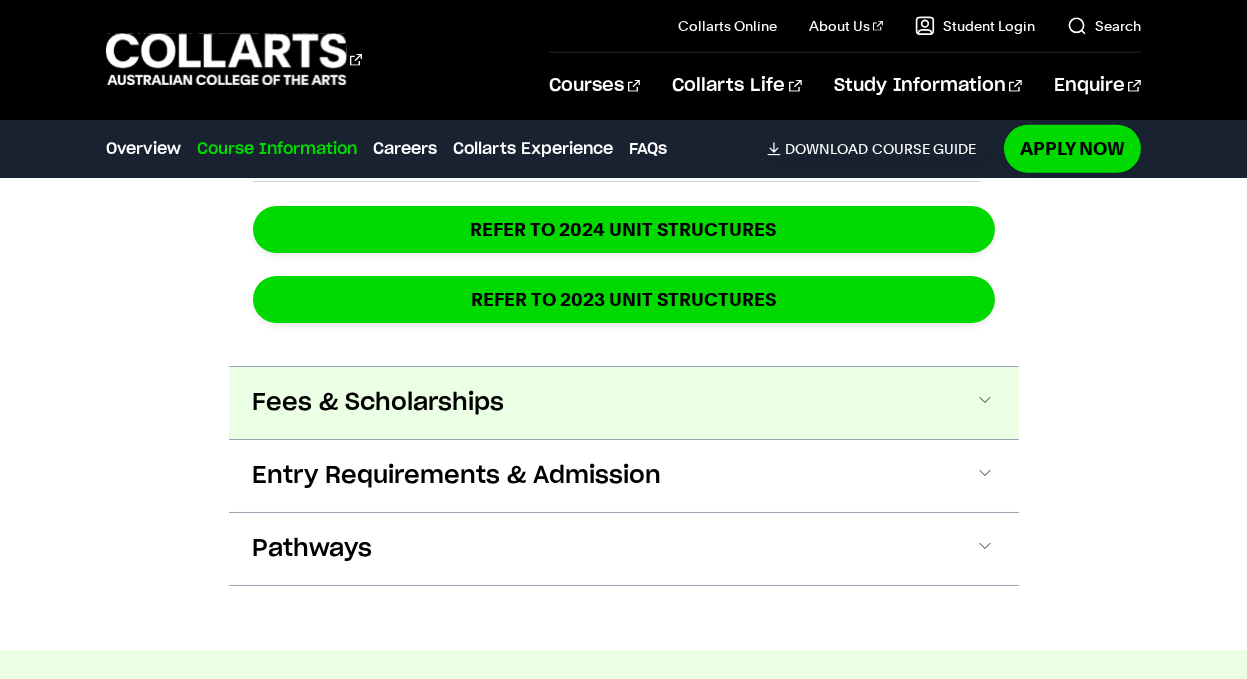 click on "Fees & Scholarships" at bounding box center [624, 403] 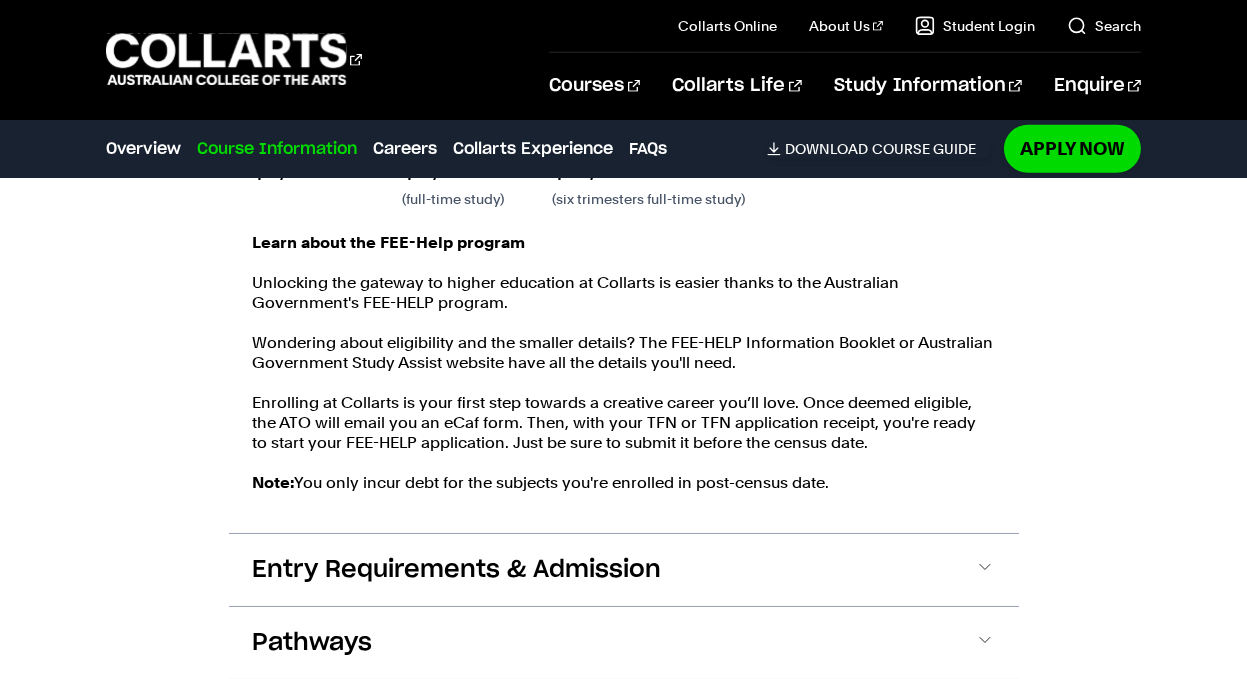 scroll, scrollTop: 4077, scrollLeft: 0, axis: vertical 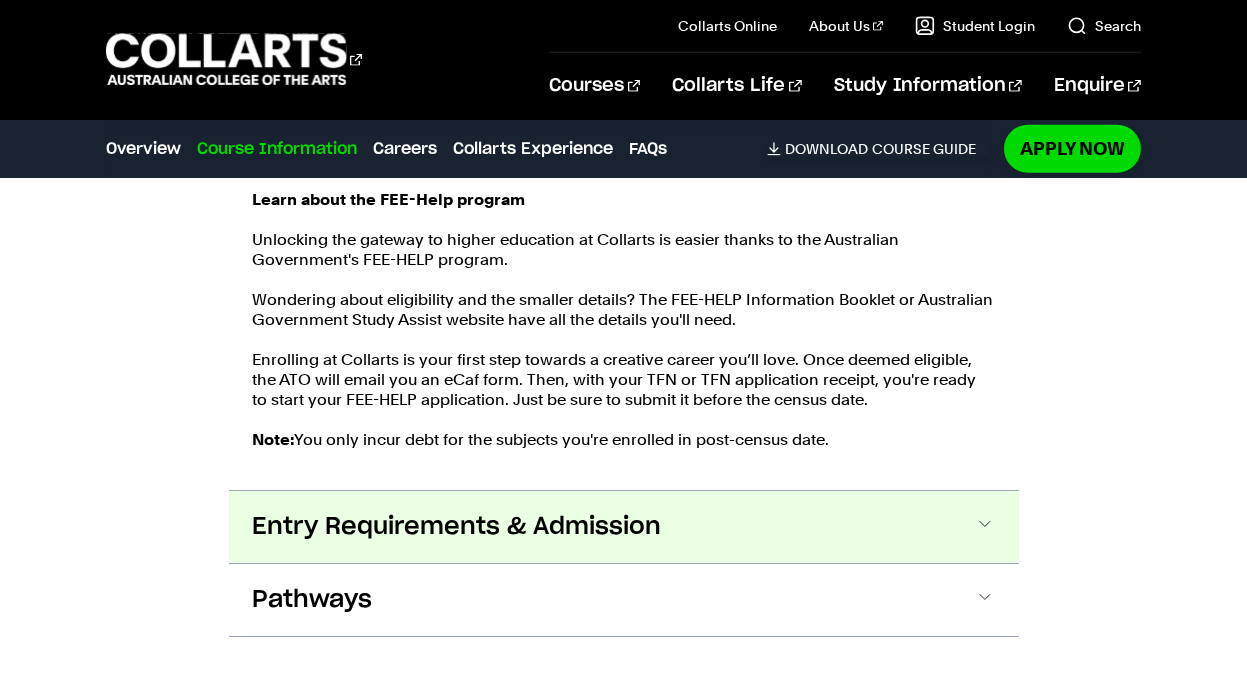 click on "Entry Requirements & Admission" at bounding box center (624, 527) 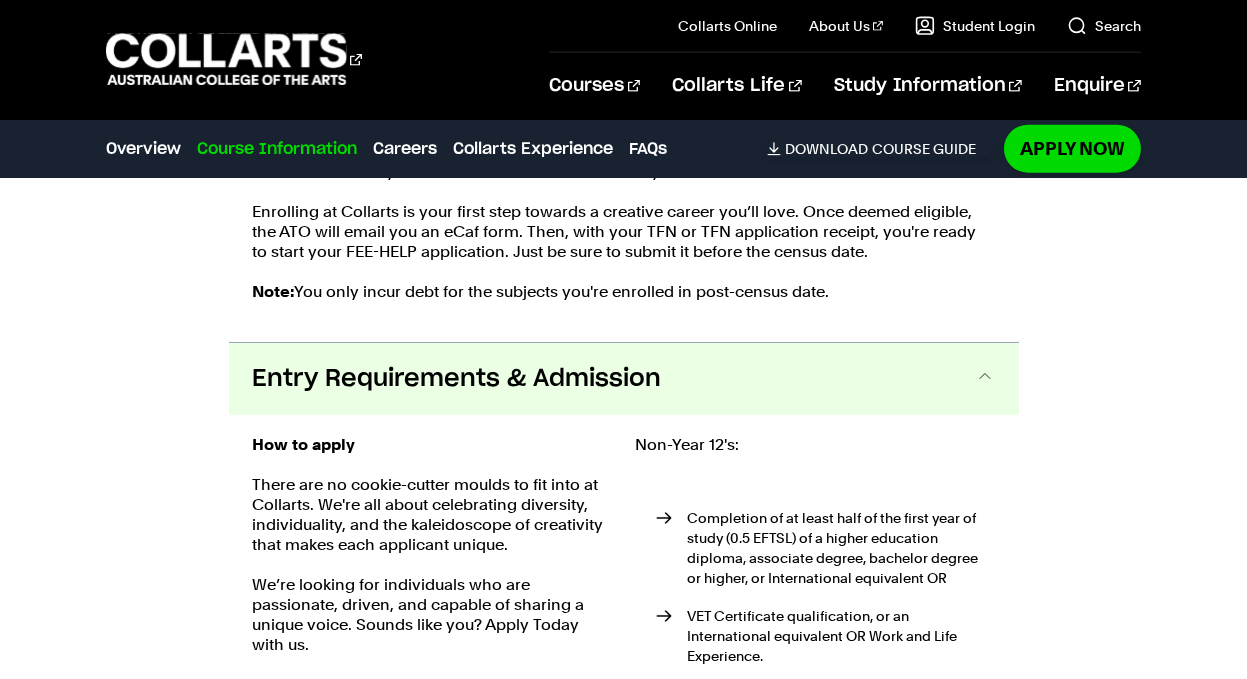 scroll, scrollTop: 4186, scrollLeft: 0, axis: vertical 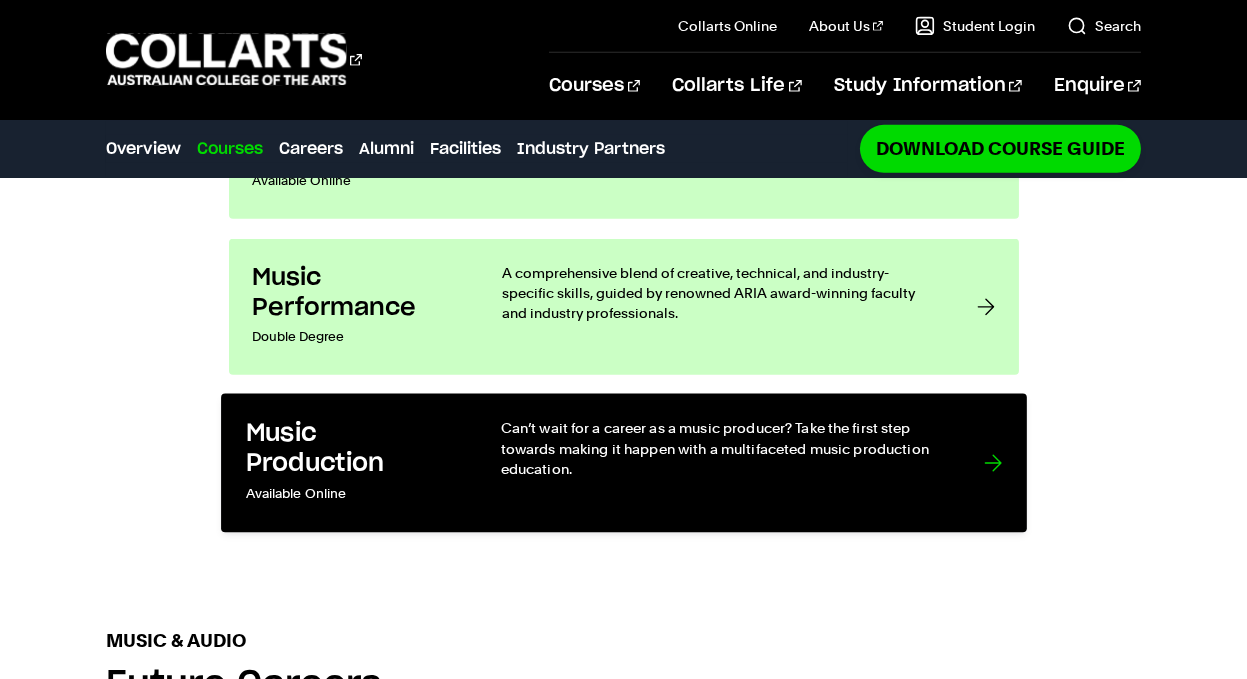 click on "Music Production" at bounding box center (352, 448) 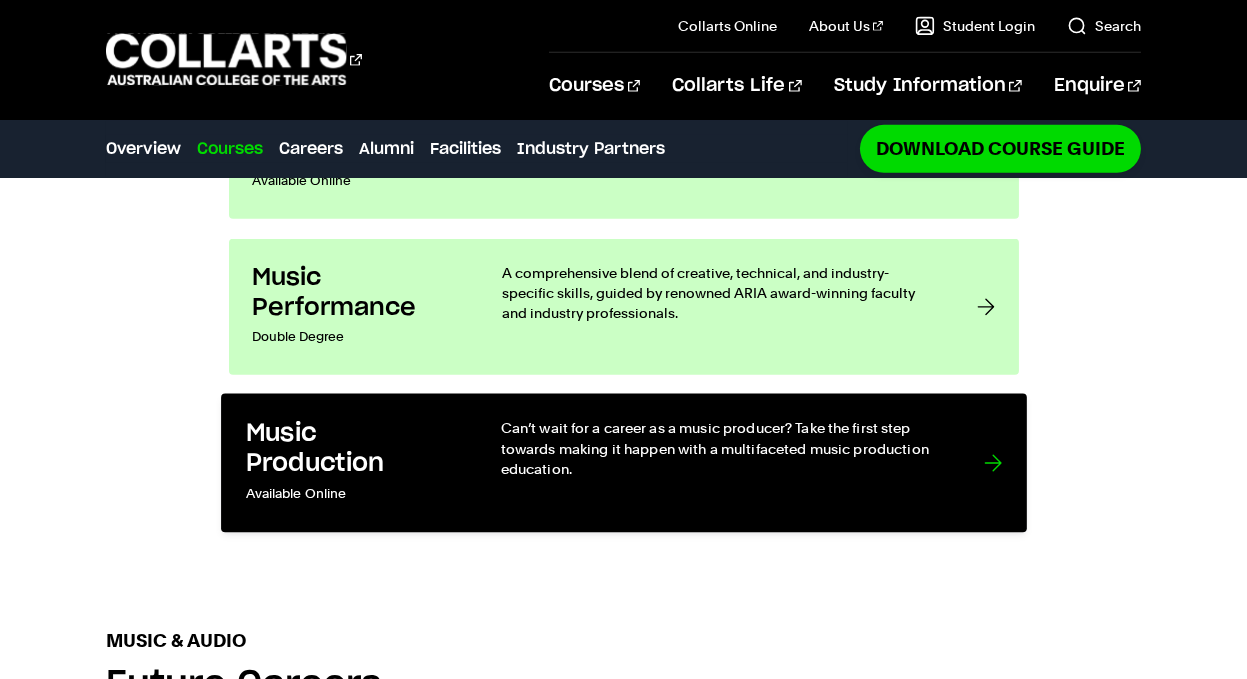 click on "Can’t wait for a career as a music producer? Take the first step towards making it happen with a multifaceted music production education." at bounding box center [721, 448] 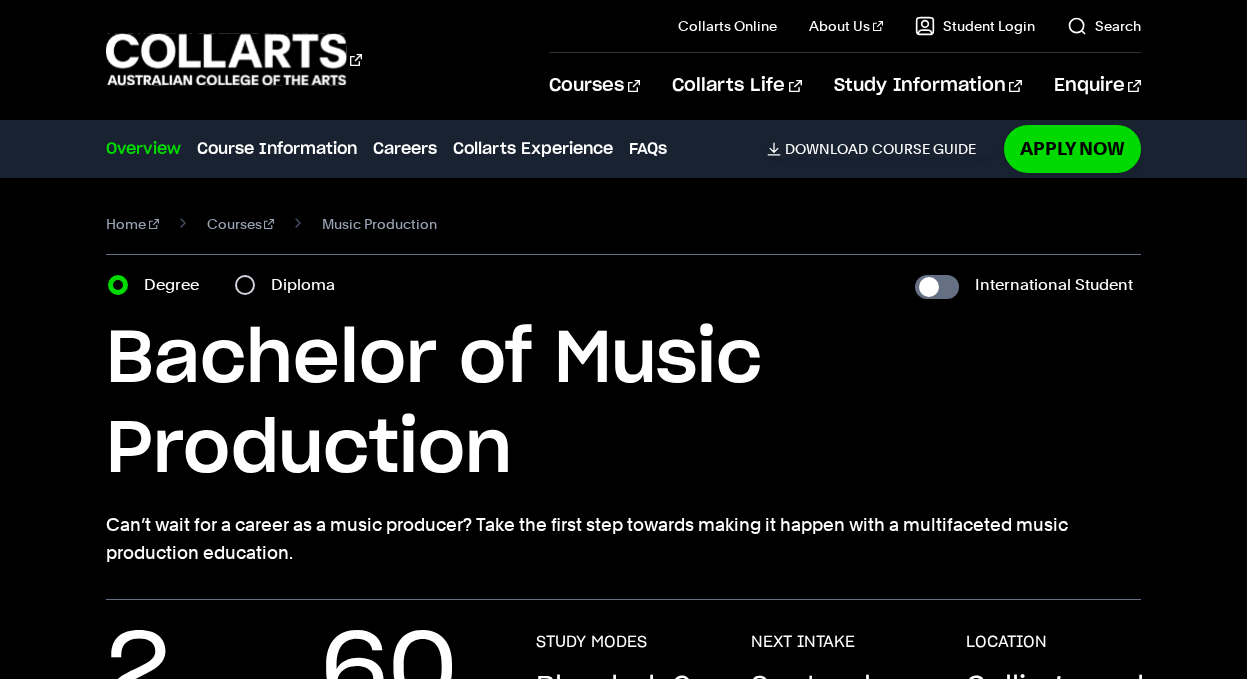 scroll, scrollTop: 0, scrollLeft: 0, axis: both 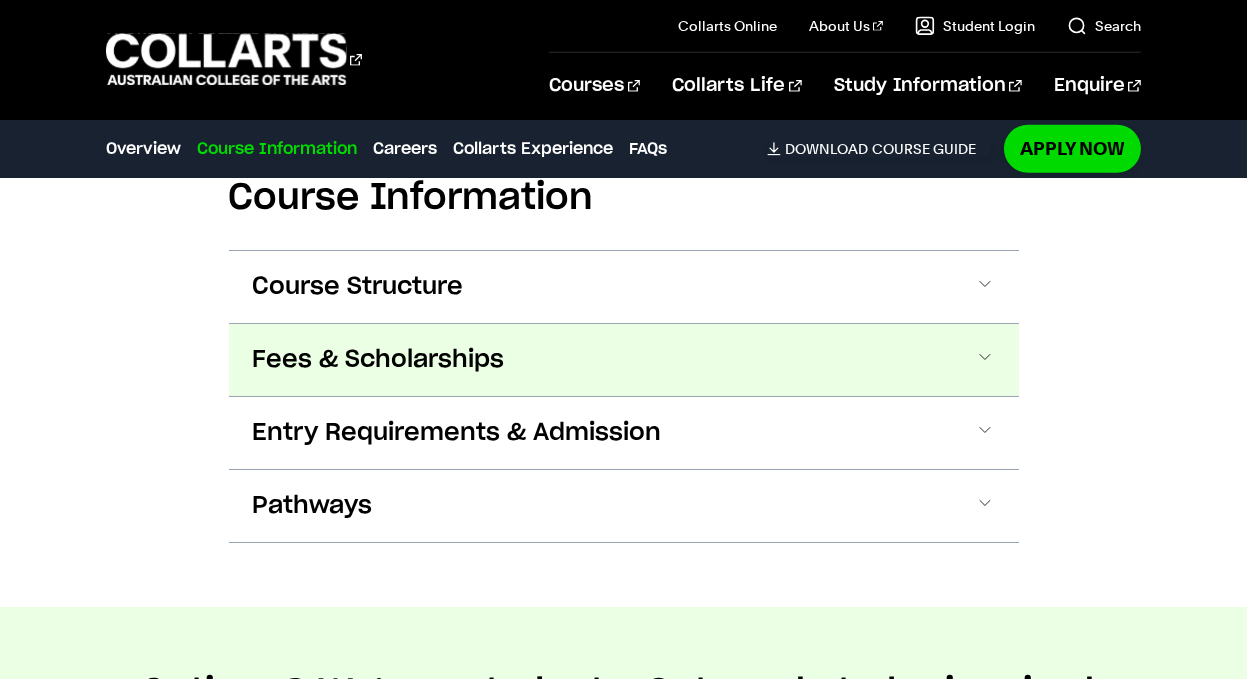 click on "Fees & Scholarships" at bounding box center [624, 360] 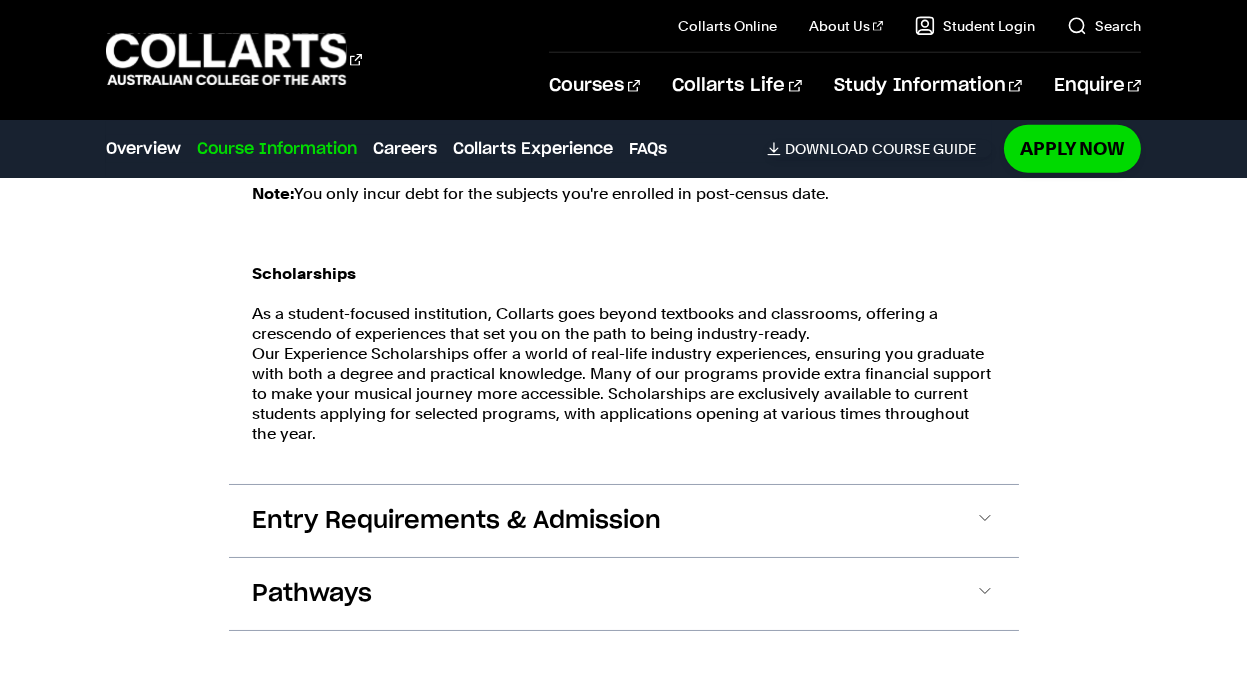 scroll, scrollTop: 3583, scrollLeft: 0, axis: vertical 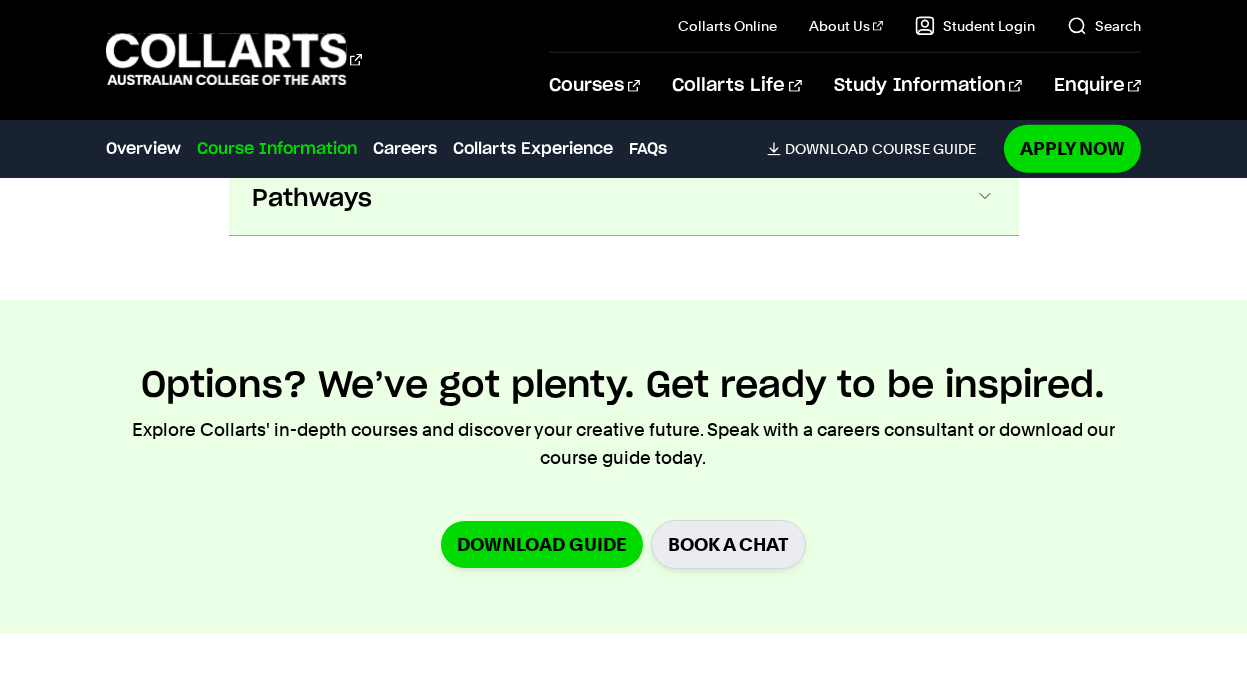 click on "Pathways" at bounding box center (313, 199) 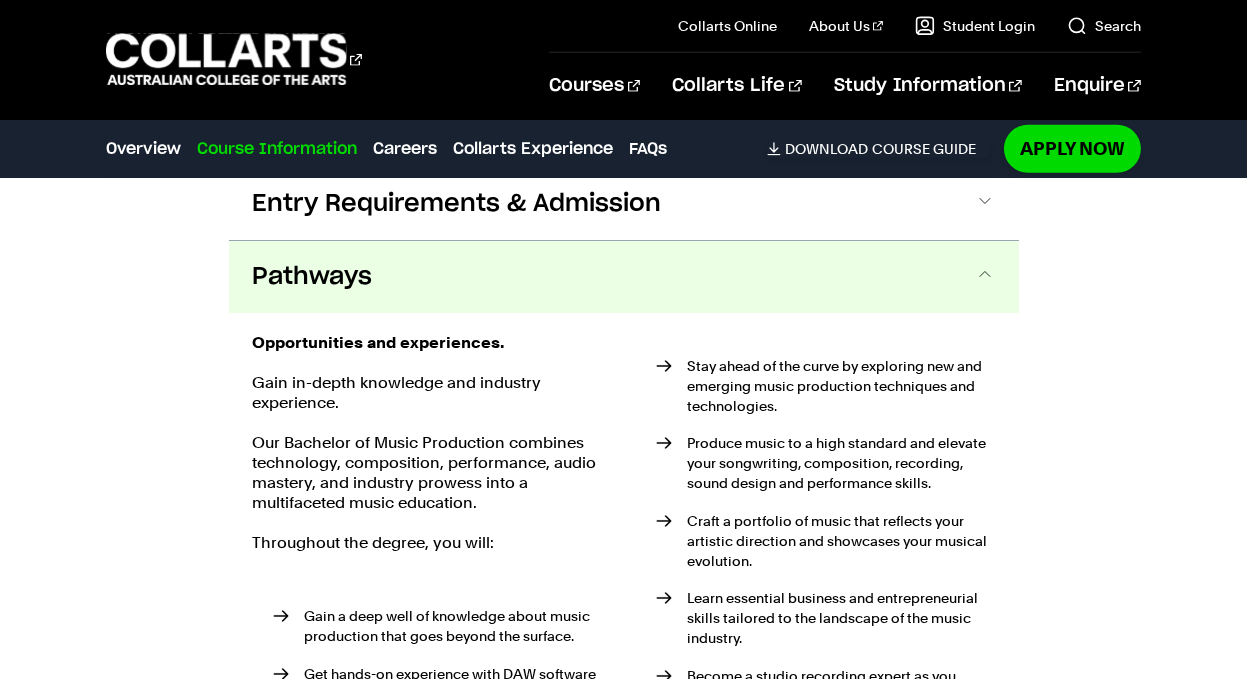 scroll, scrollTop: 0, scrollLeft: 0, axis: both 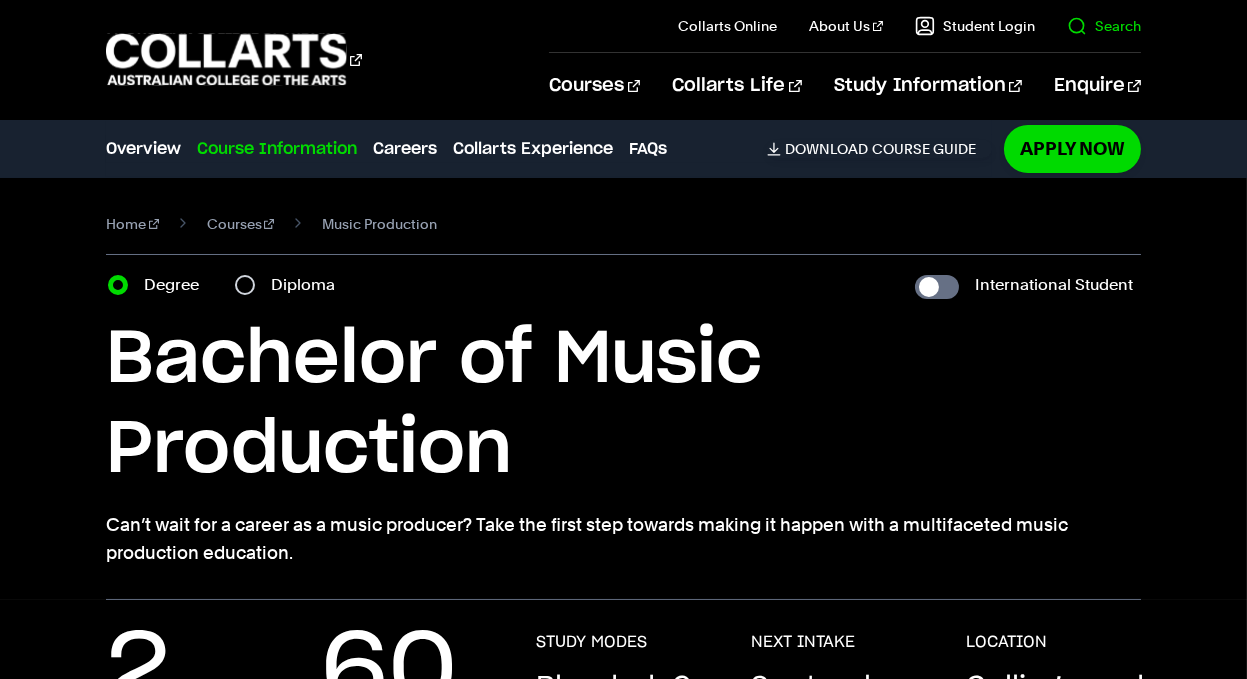 click on "Search" at bounding box center (1104, 26) 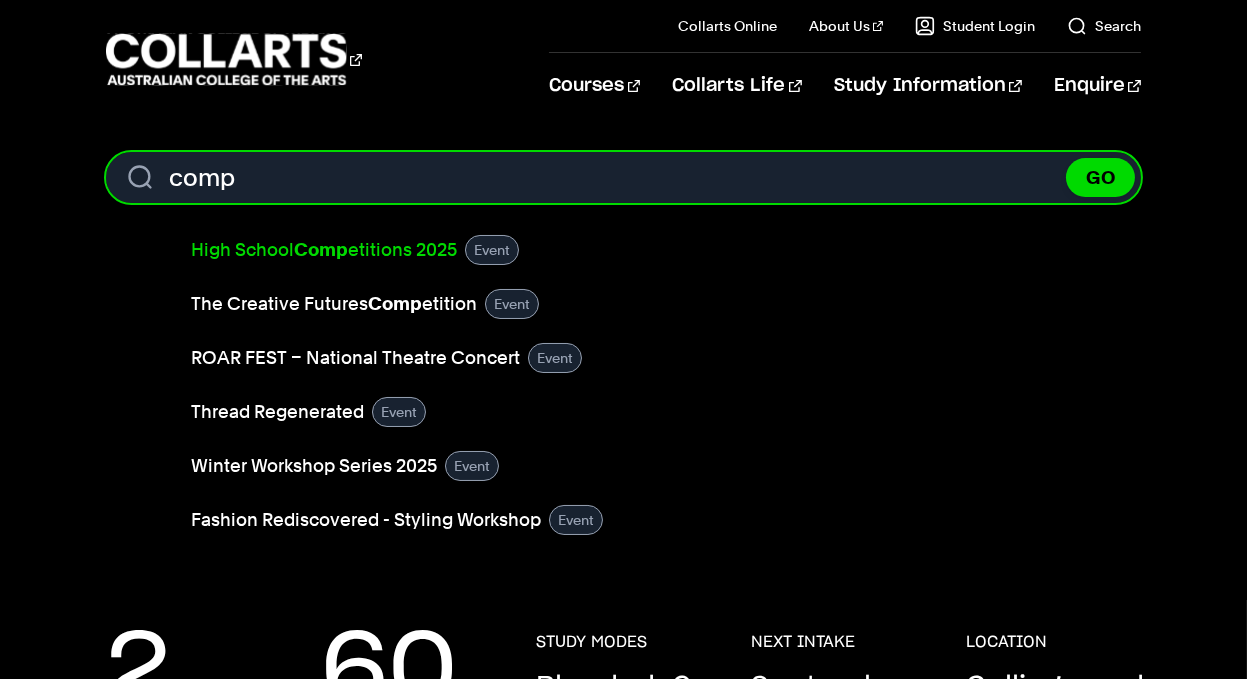 type on "comp" 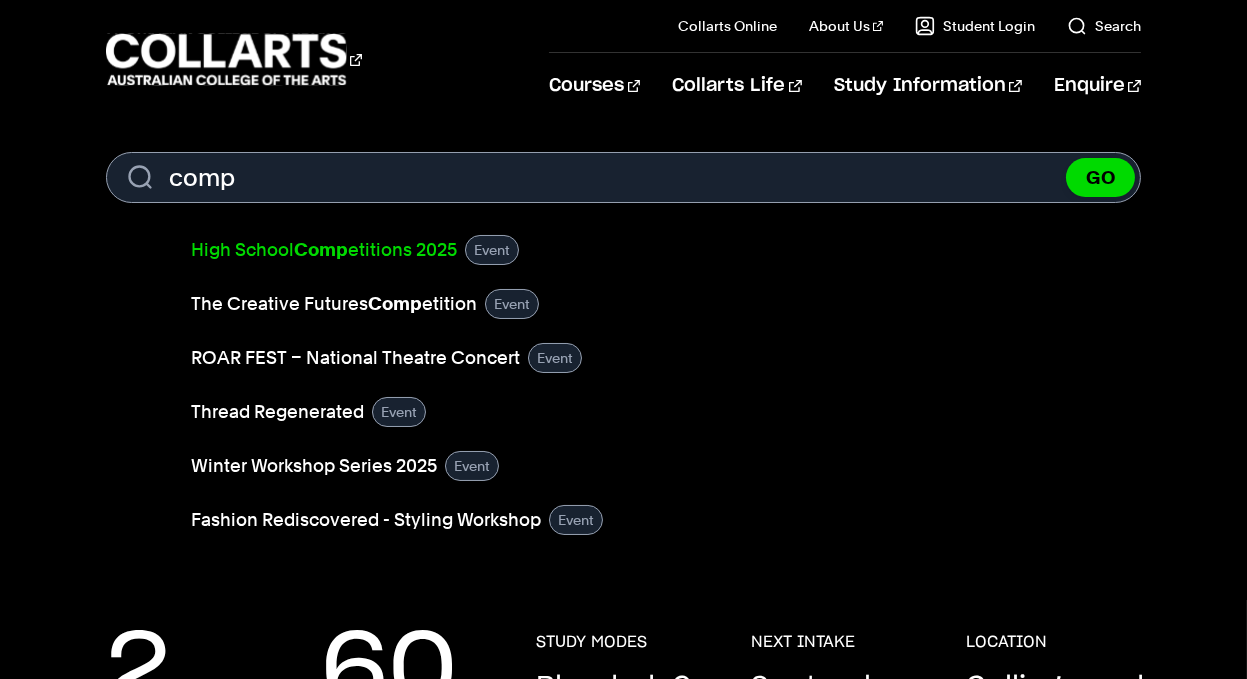 click on "High School  Comp etitions 2025" at bounding box center [324, 250] 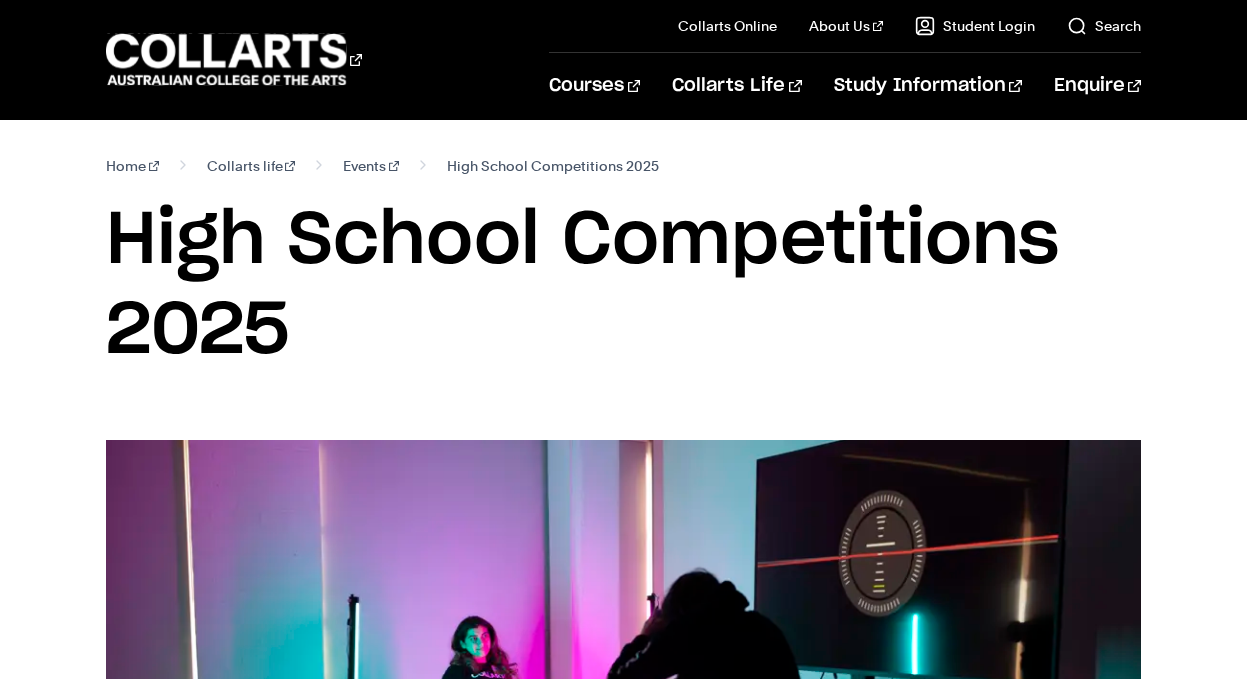scroll, scrollTop: 0, scrollLeft: 0, axis: both 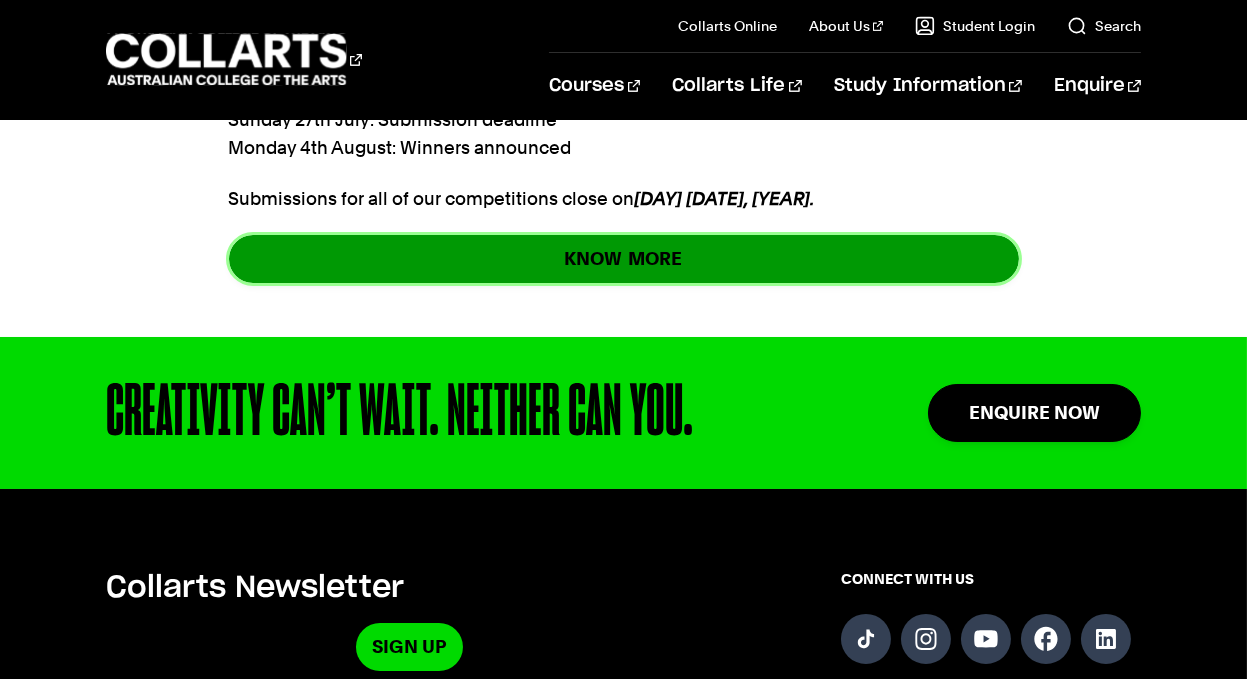 click on "KNOW" at bounding box center [594, 258] 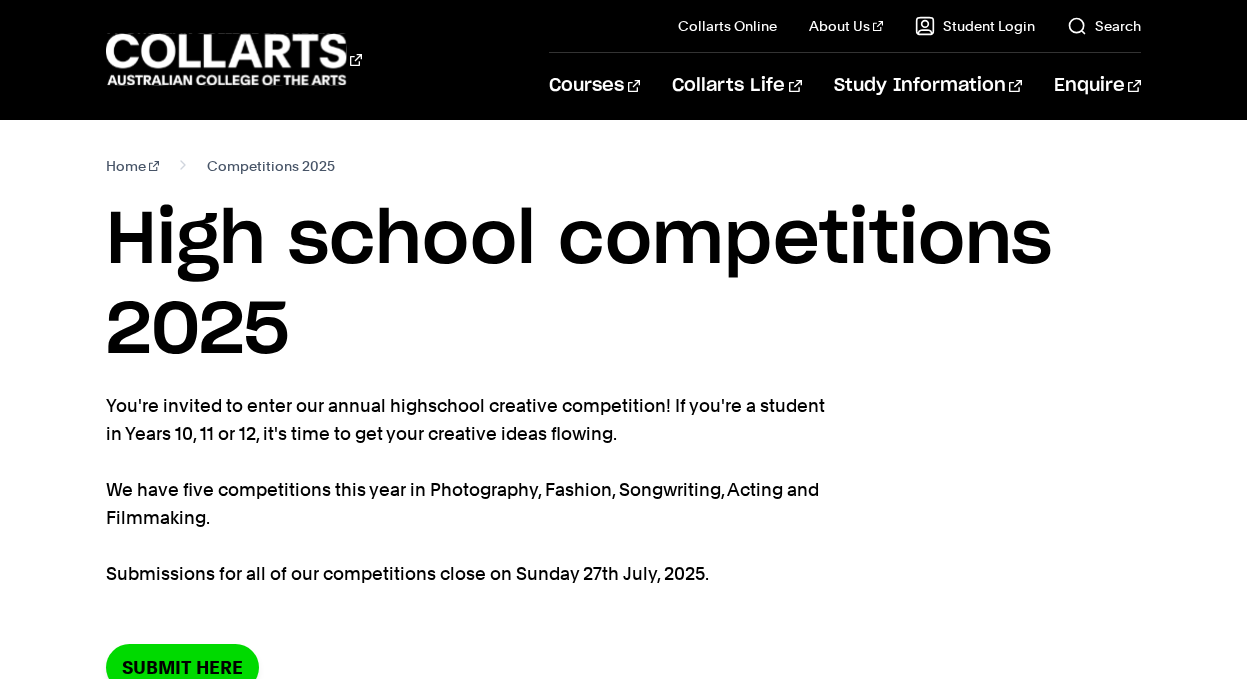 scroll, scrollTop: 0, scrollLeft: 0, axis: both 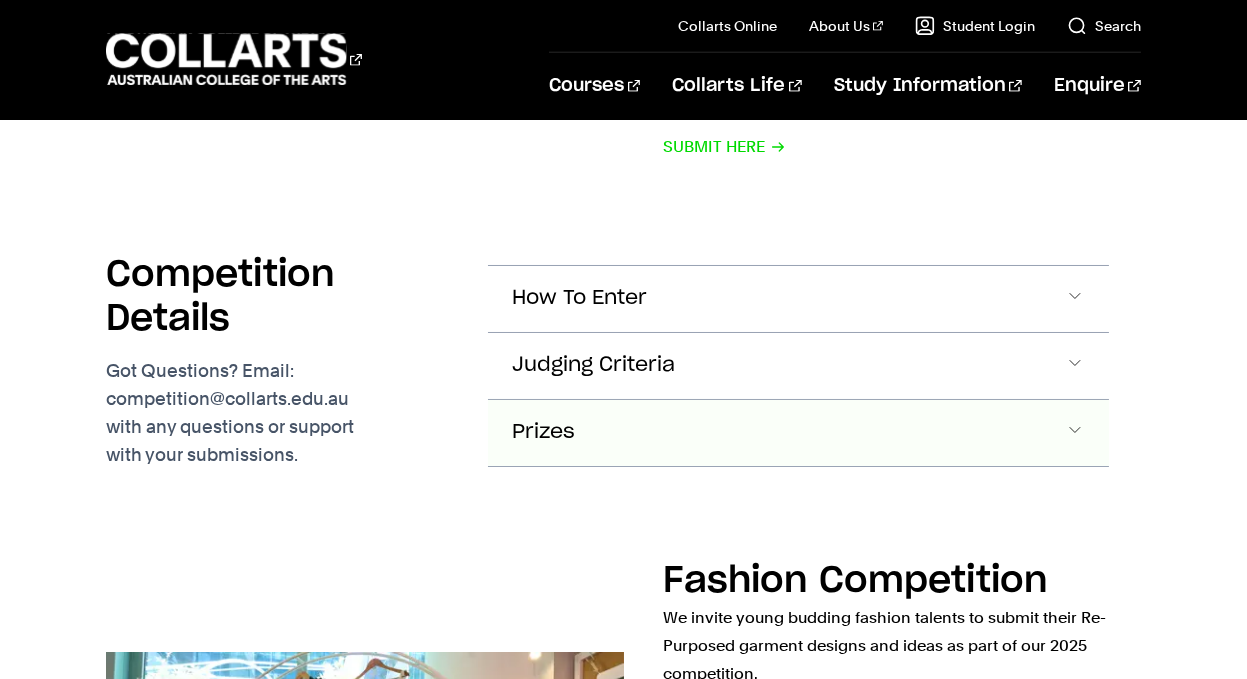 click on "Prizes" at bounding box center (579, -2173) 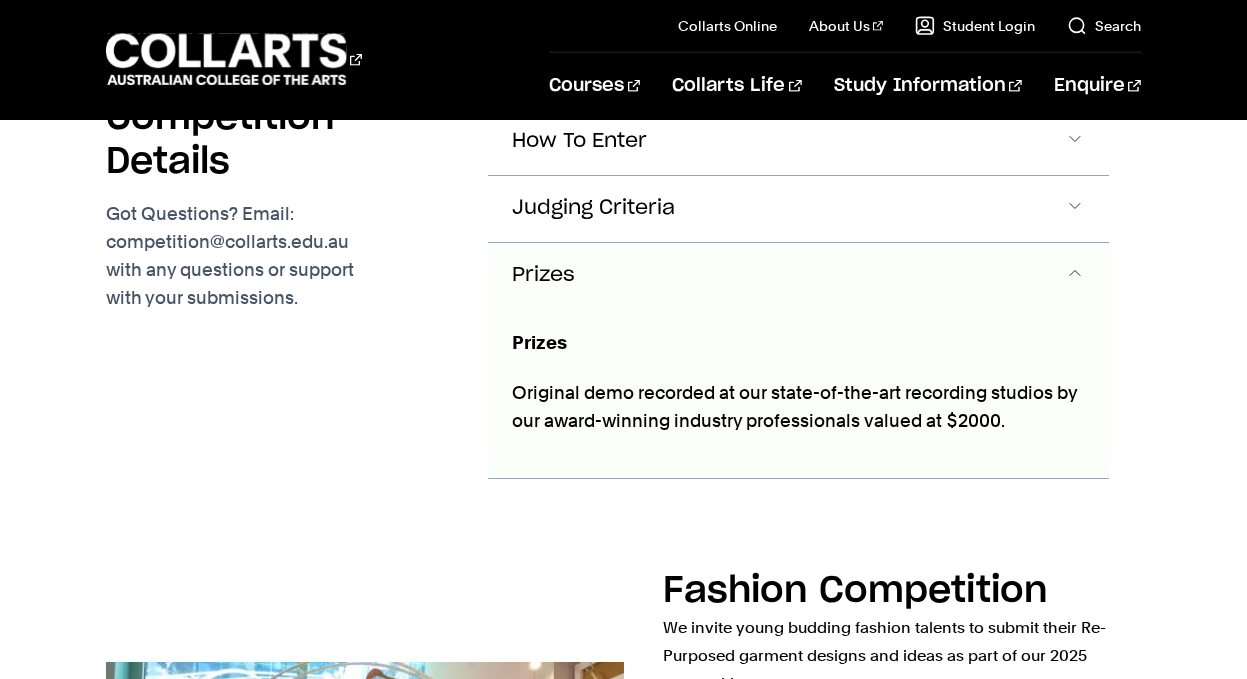 scroll, scrollTop: 4308, scrollLeft: 0, axis: vertical 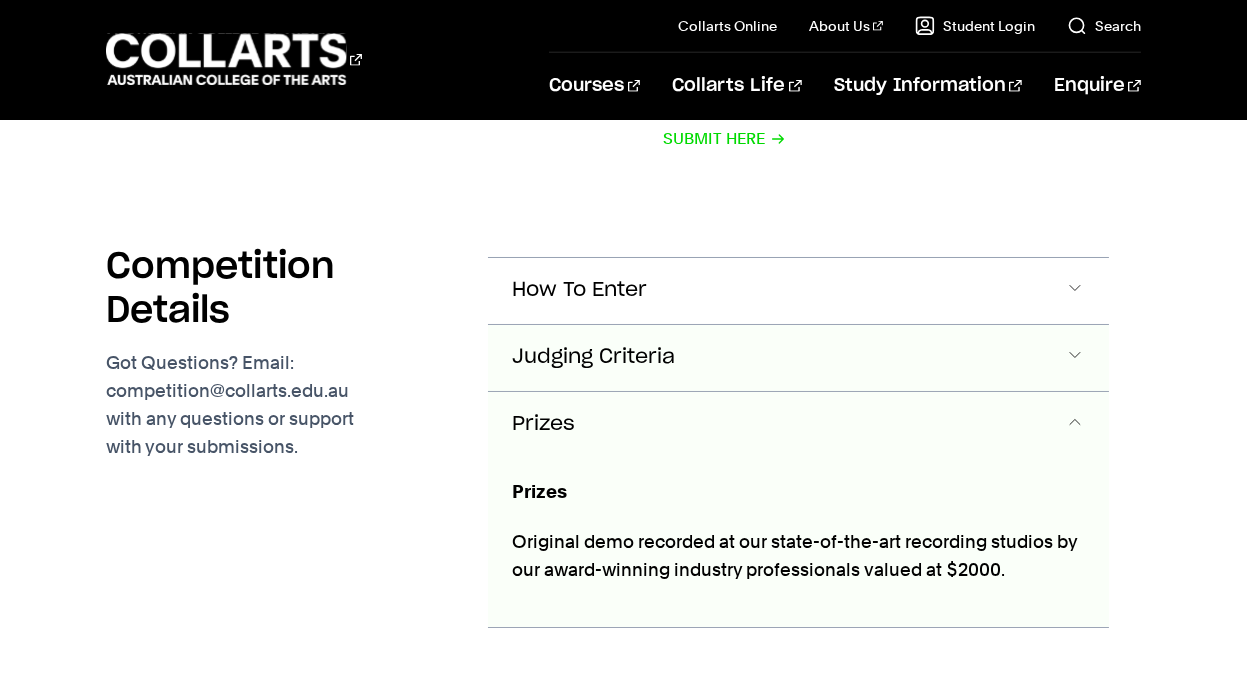 click on "Judging Criteria" at bounding box center (579, -2181) 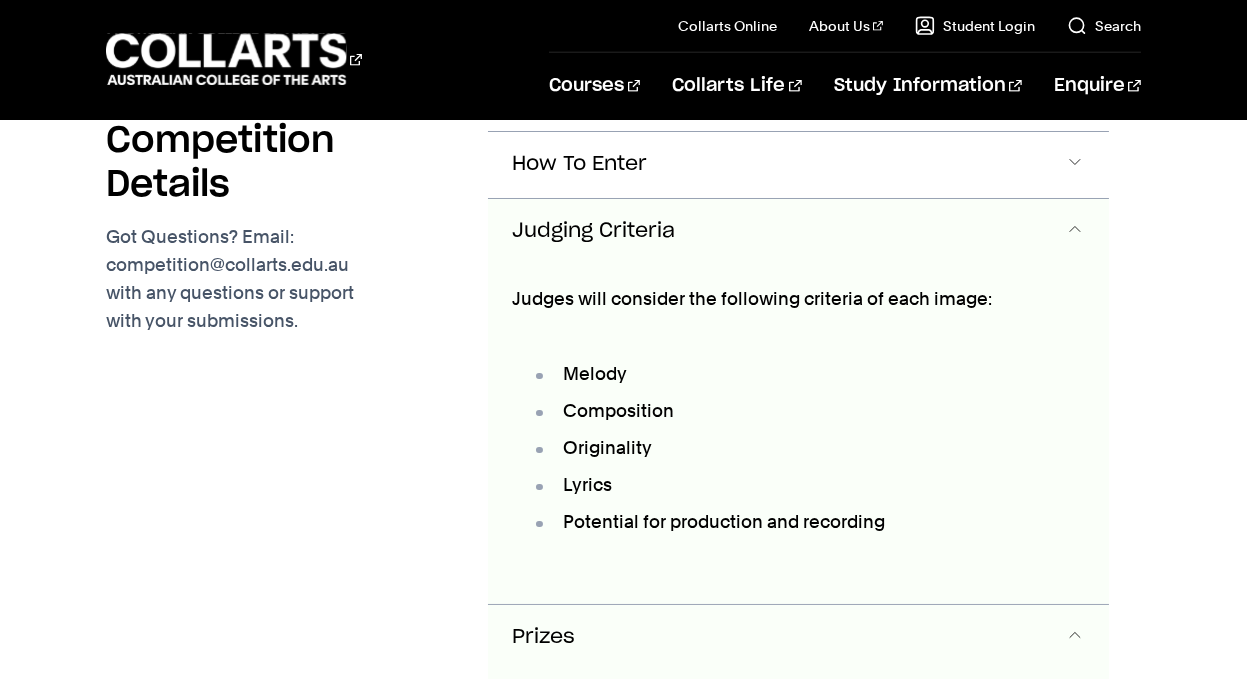 scroll, scrollTop: 4243, scrollLeft: 0, axis: vertical 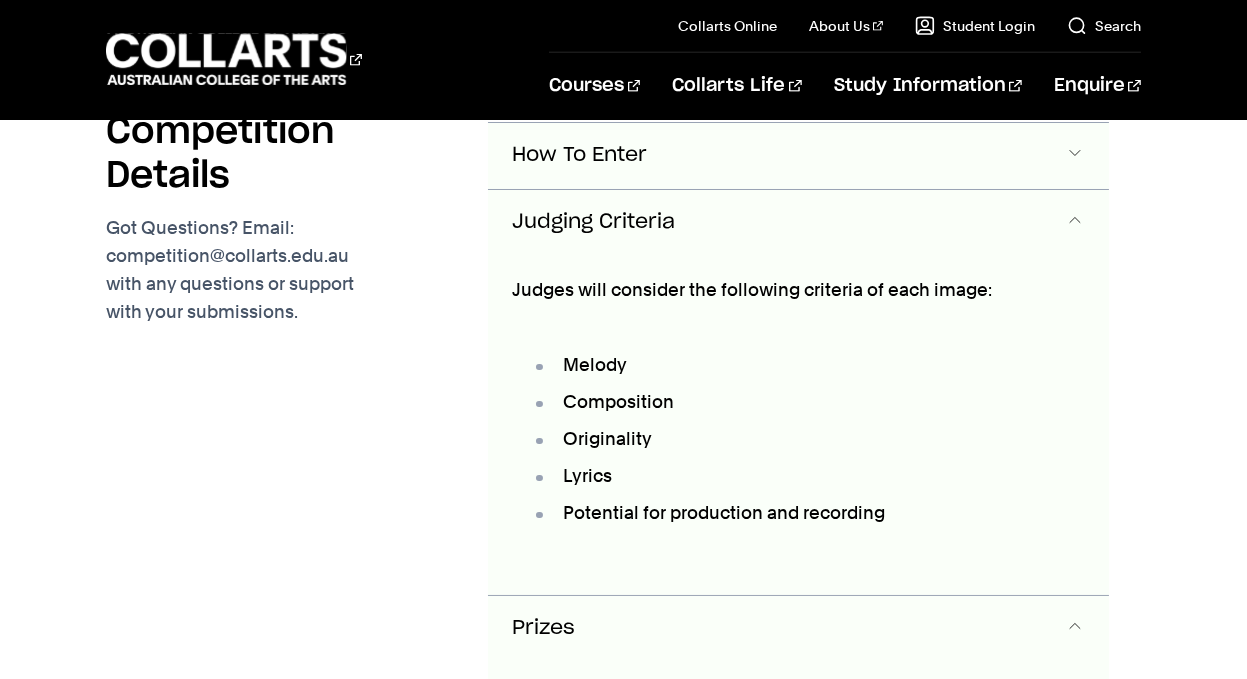 click on "How To Enter" at bounding box center [579, -2316] 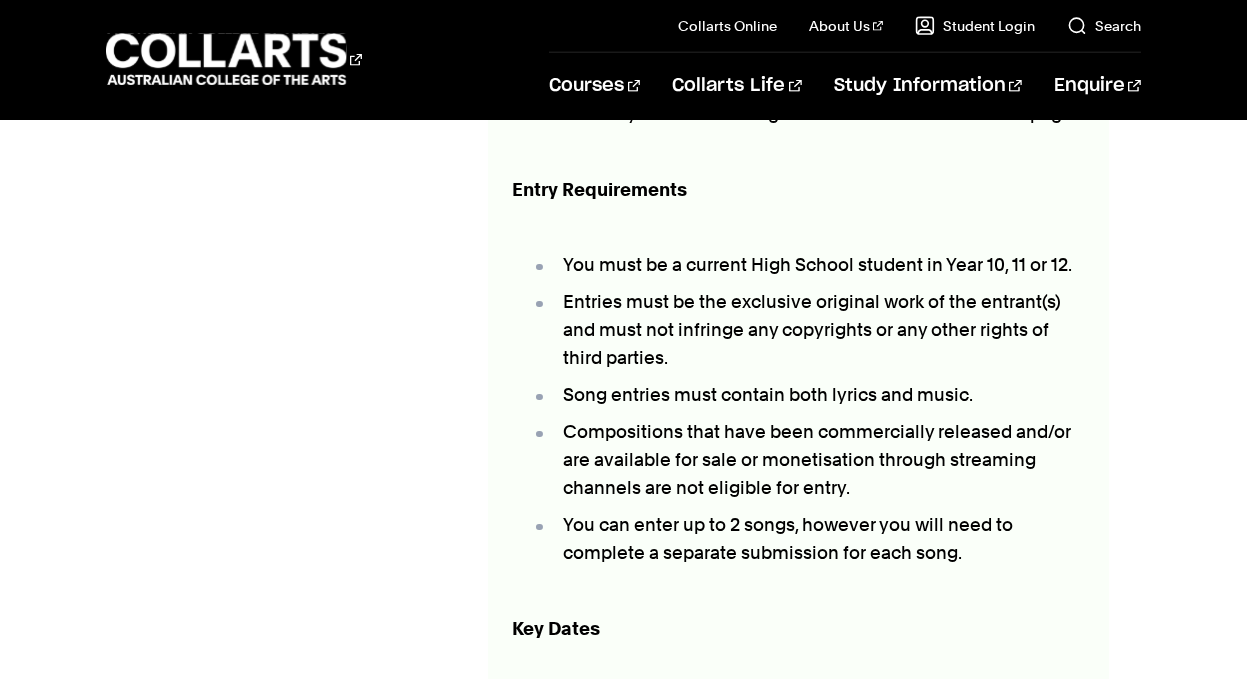 scroll, scrollTop: 4478, scrollLeft: 0, axis: vertical 